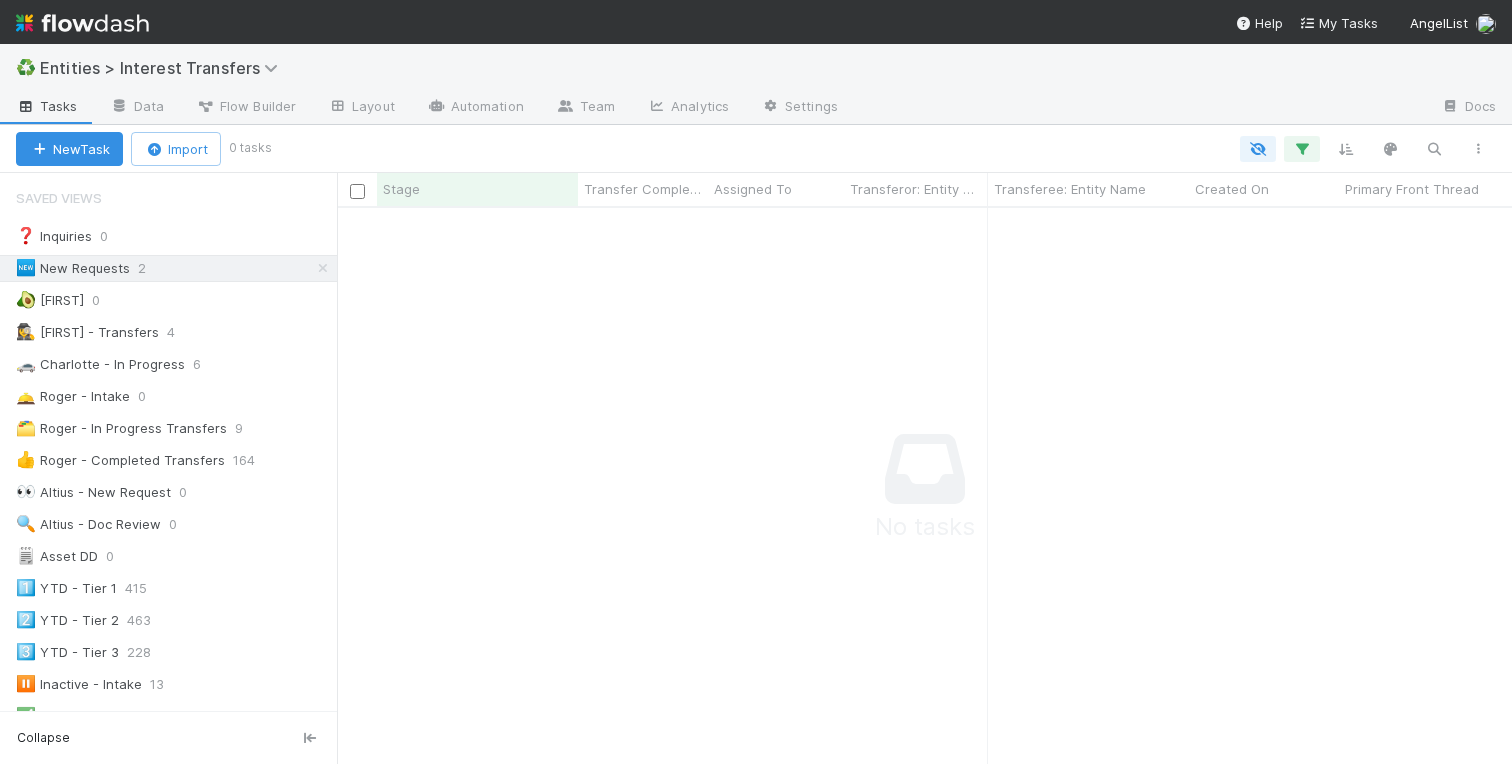 scroll, scrollTop: 0, scrollLeft: 0, axis: both 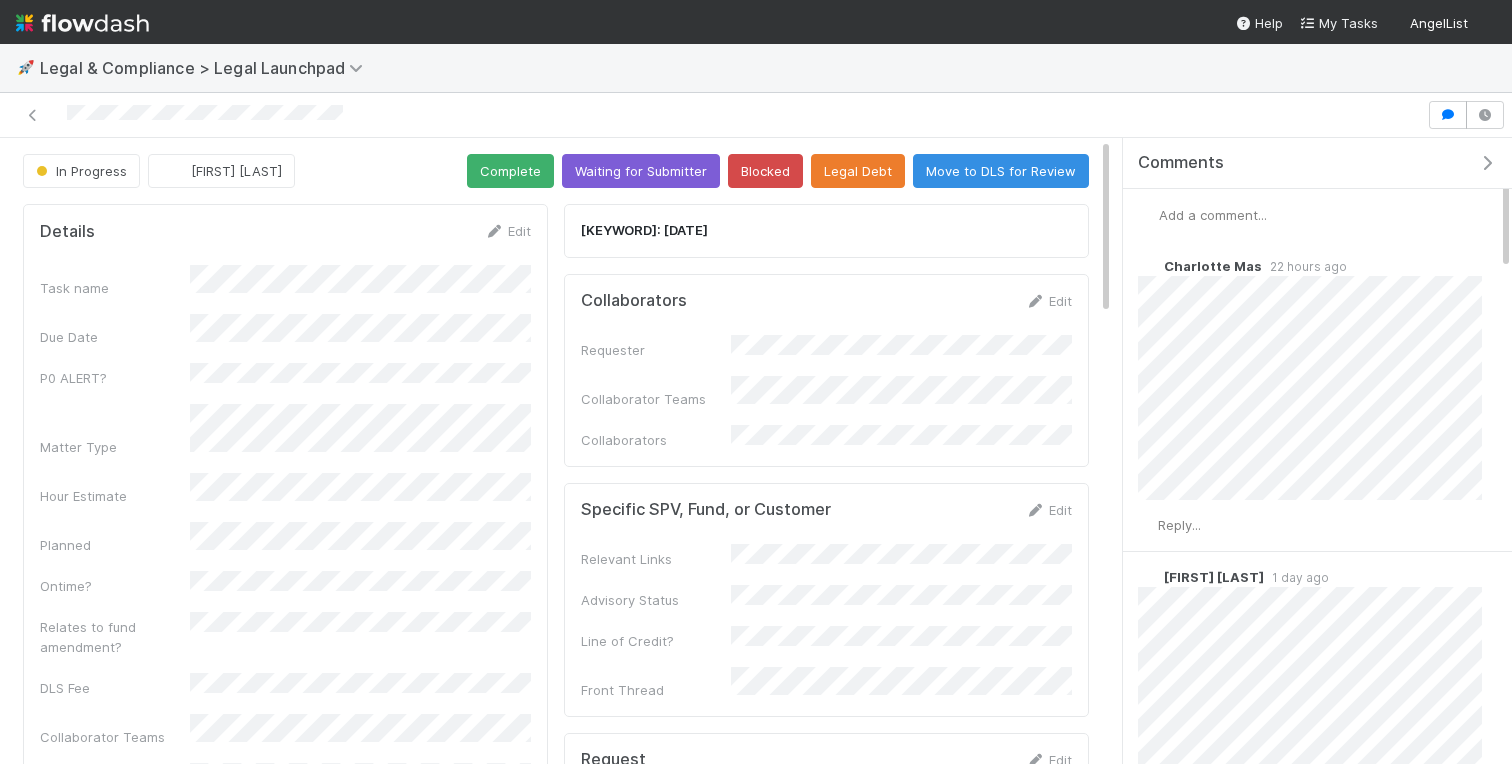 click at bounding box center [1491, 163] 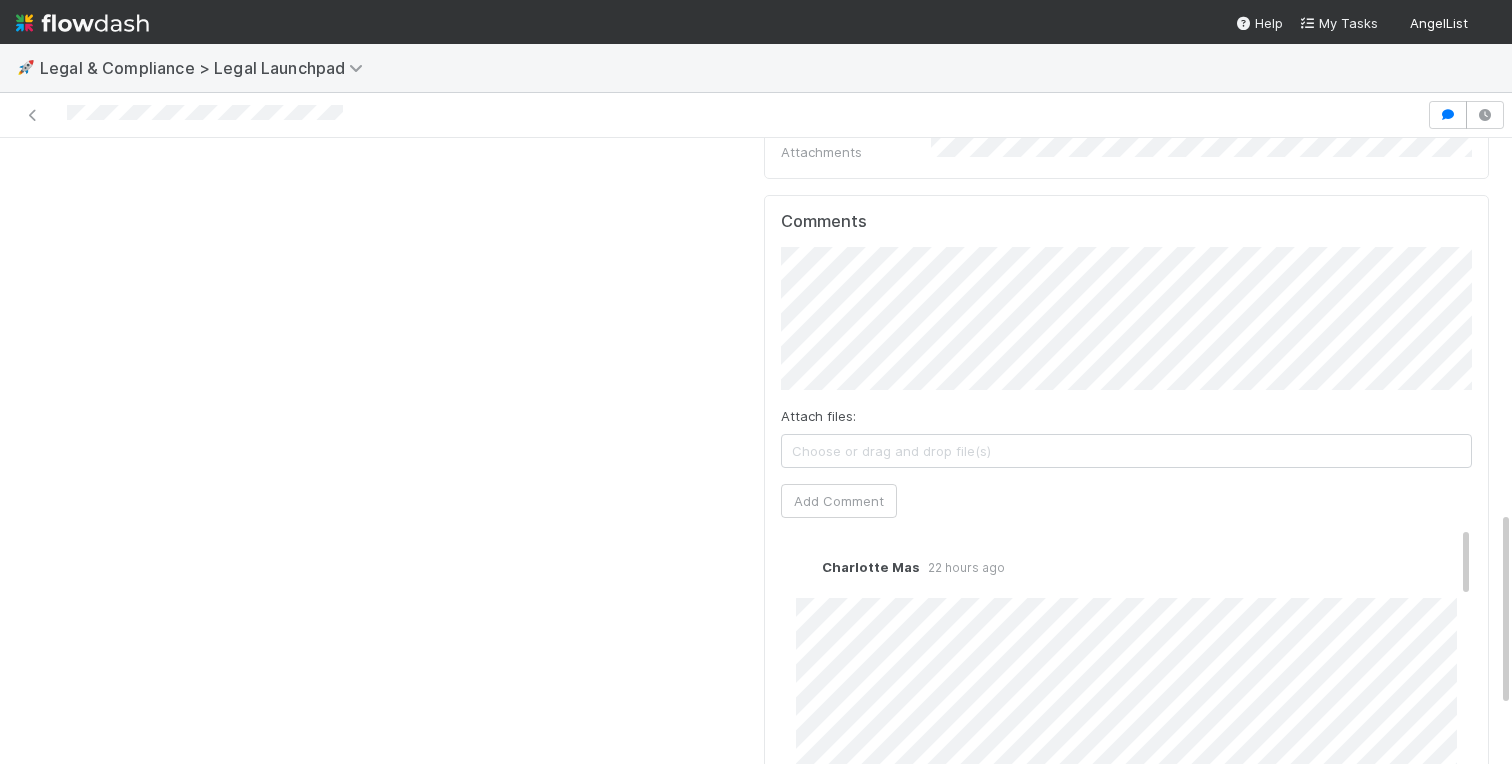 scroll, scrollTop: 1216, scrollLeft: 0, axis: vertical 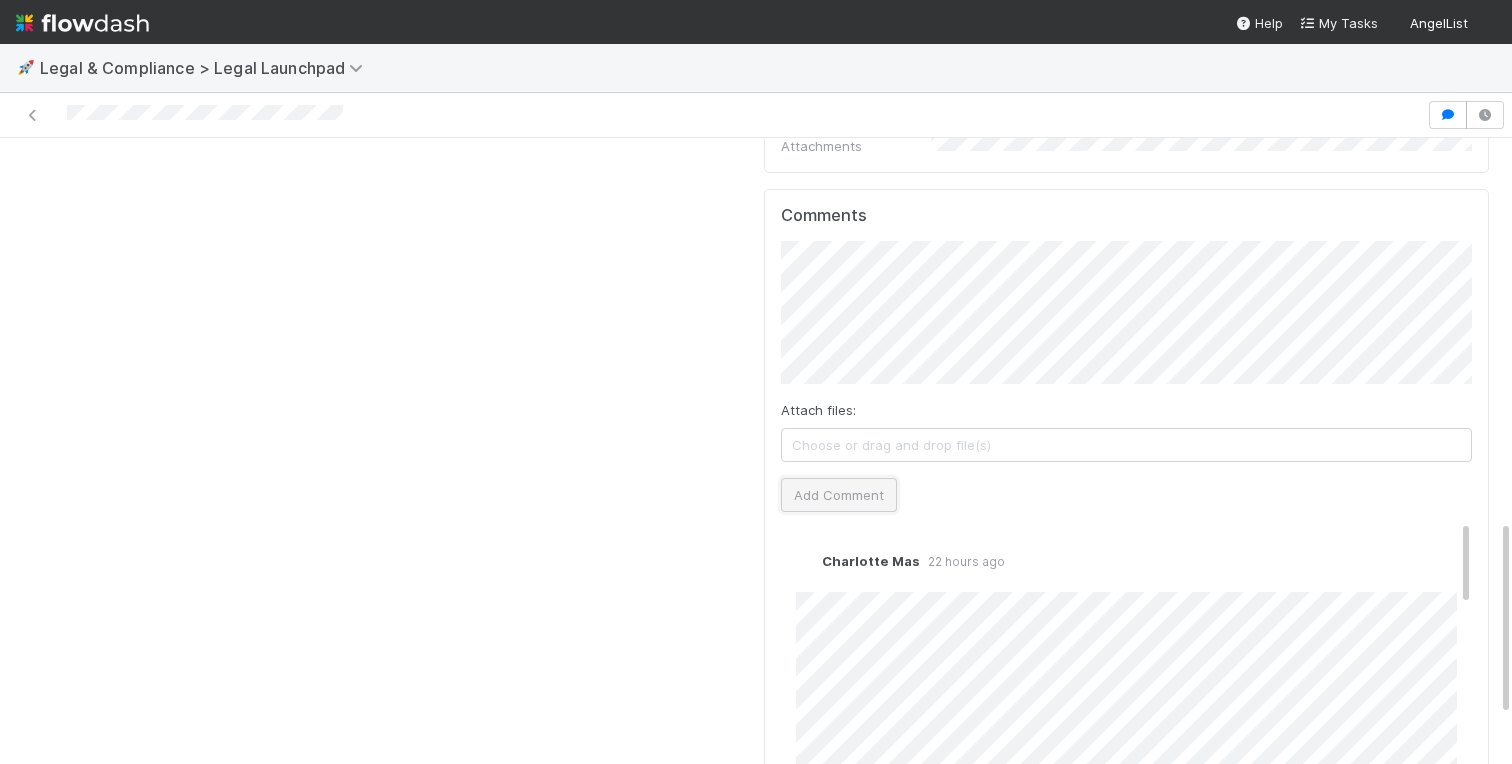 click on "Add Comment" at bounding box center [839, 495] 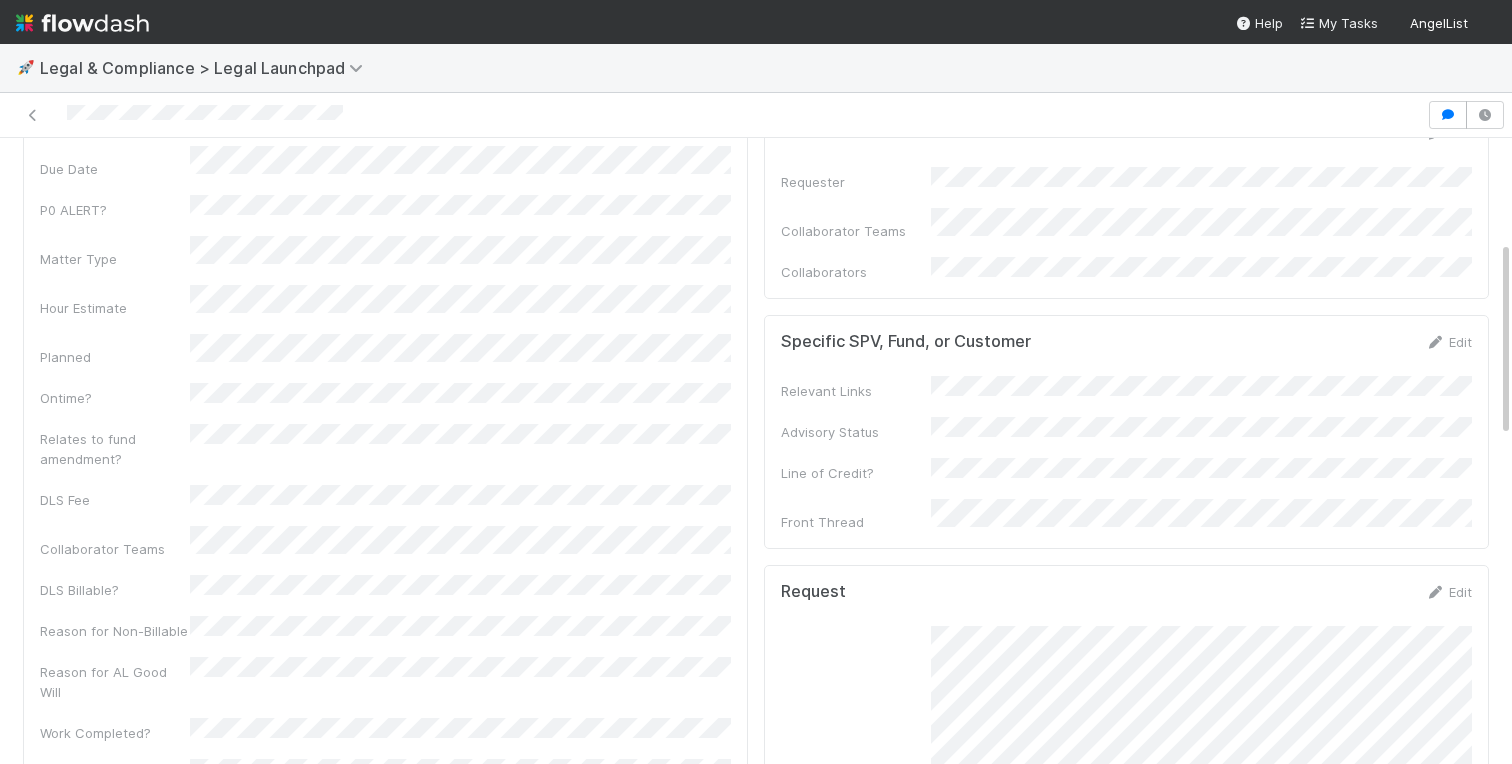 scroll, scrollTop: 0, scrollLeft: 0, axis: both 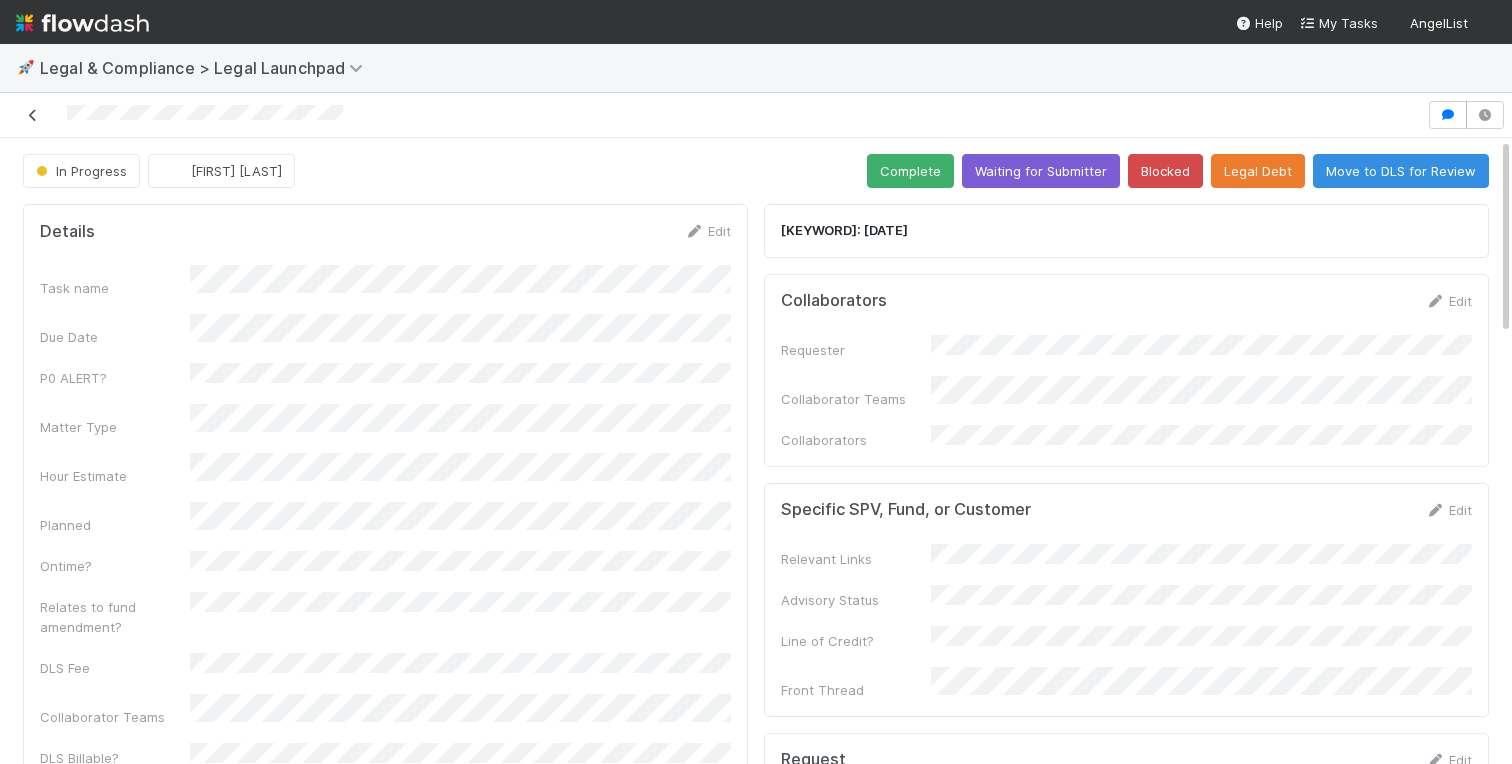 click at bounding box center (33, 115) 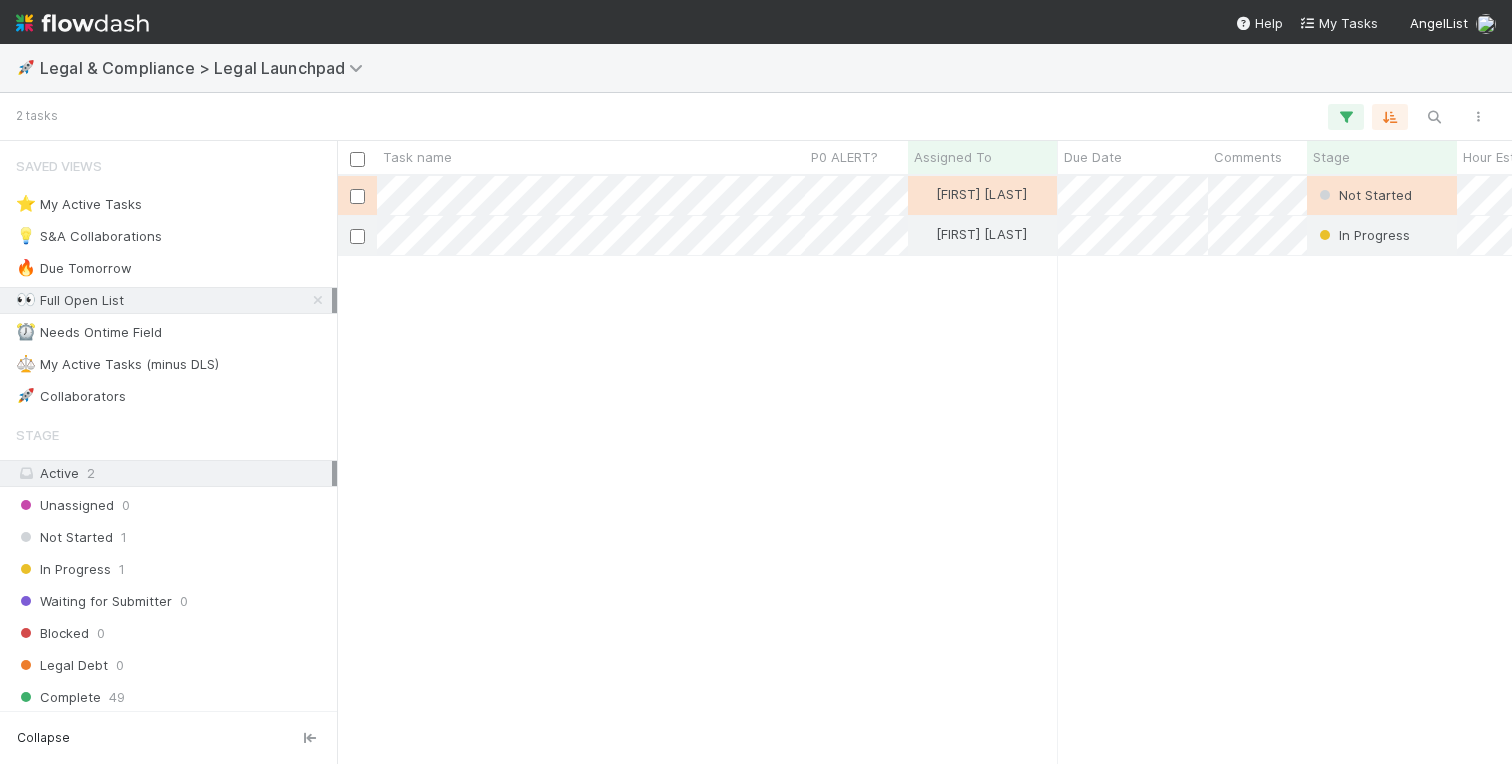 scroll, scrollTop: 0, scrollLeft: 1, axis: horizontal 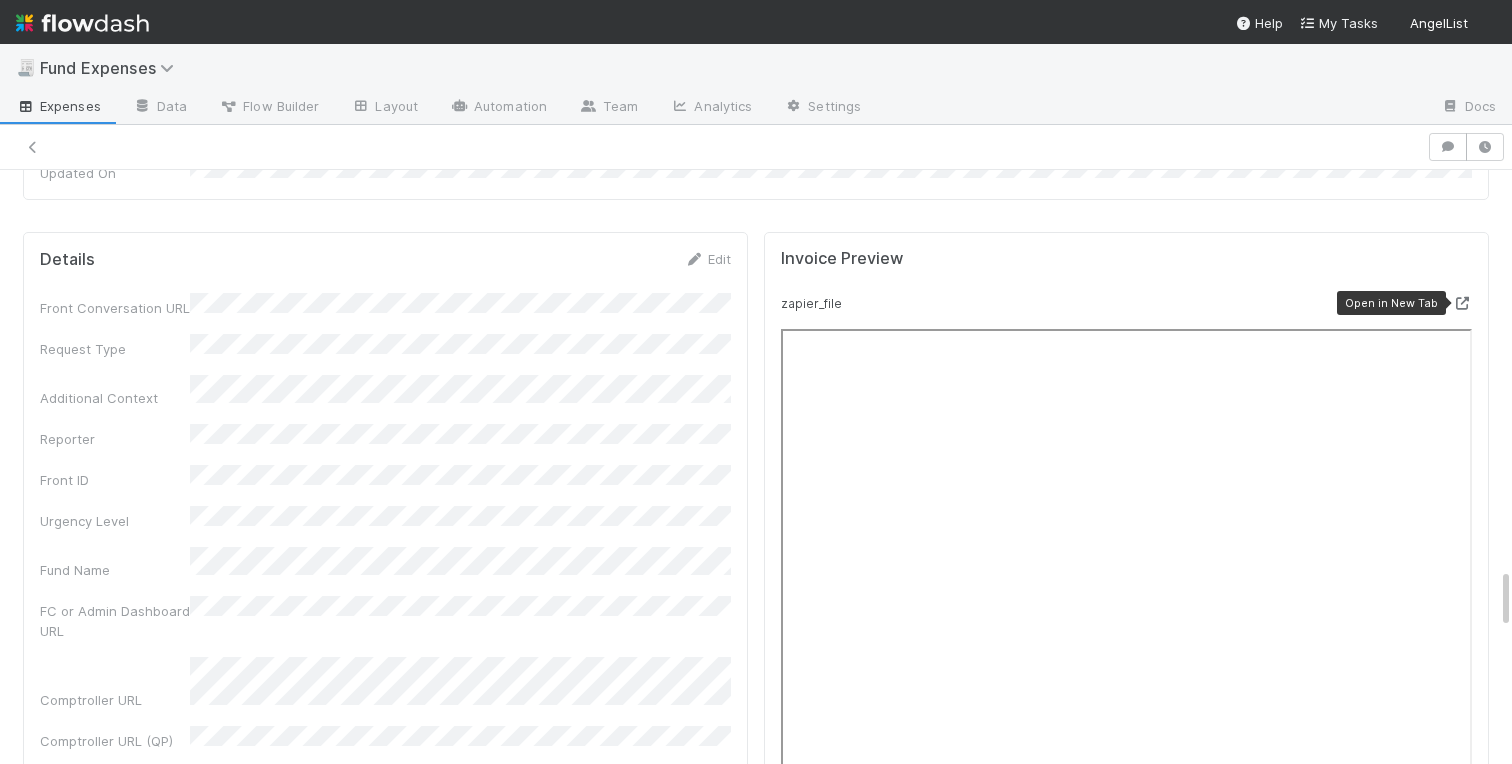 click at bounding box center [1462, 303] 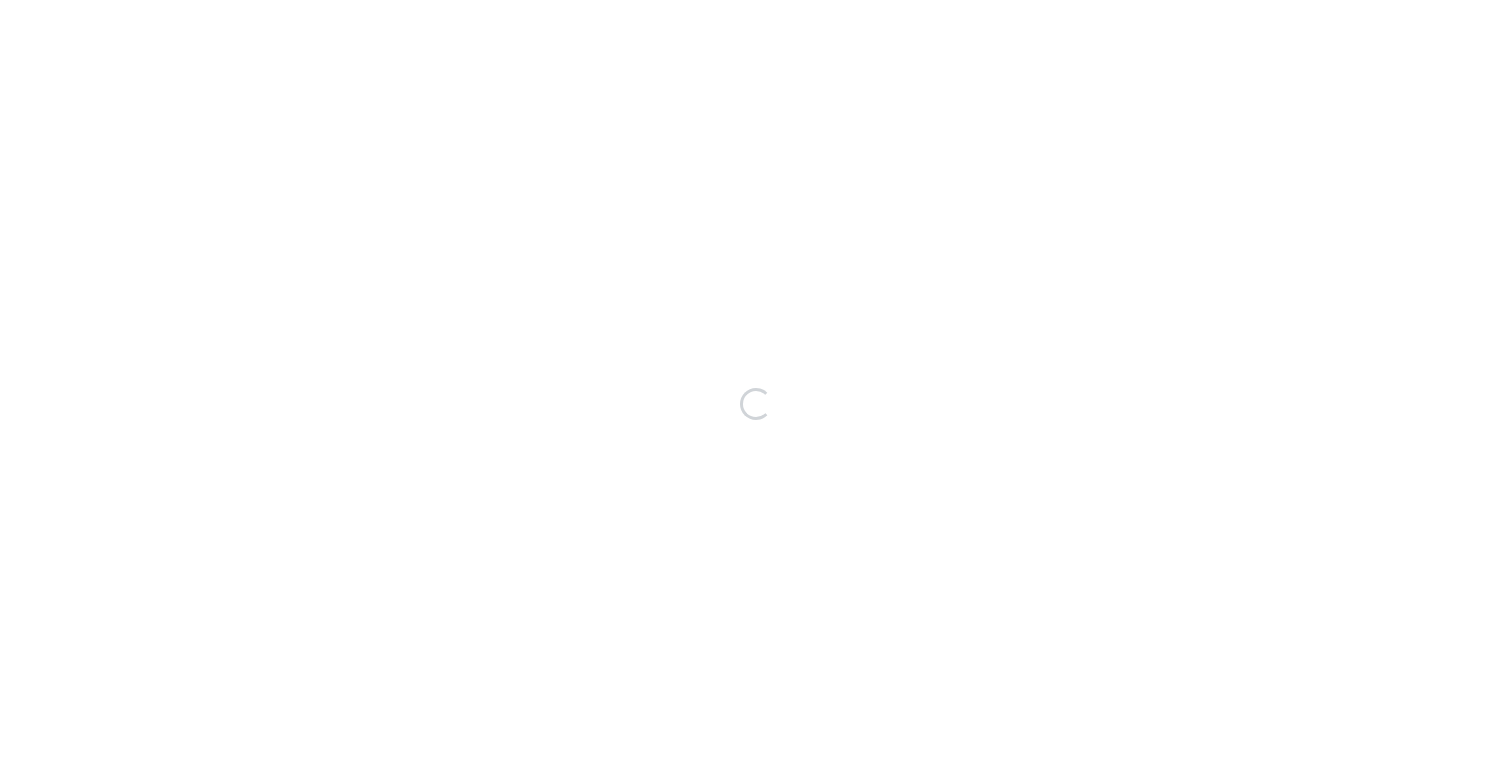 scroll, scrollTop: 0, scrollLeft: 0, axis: both 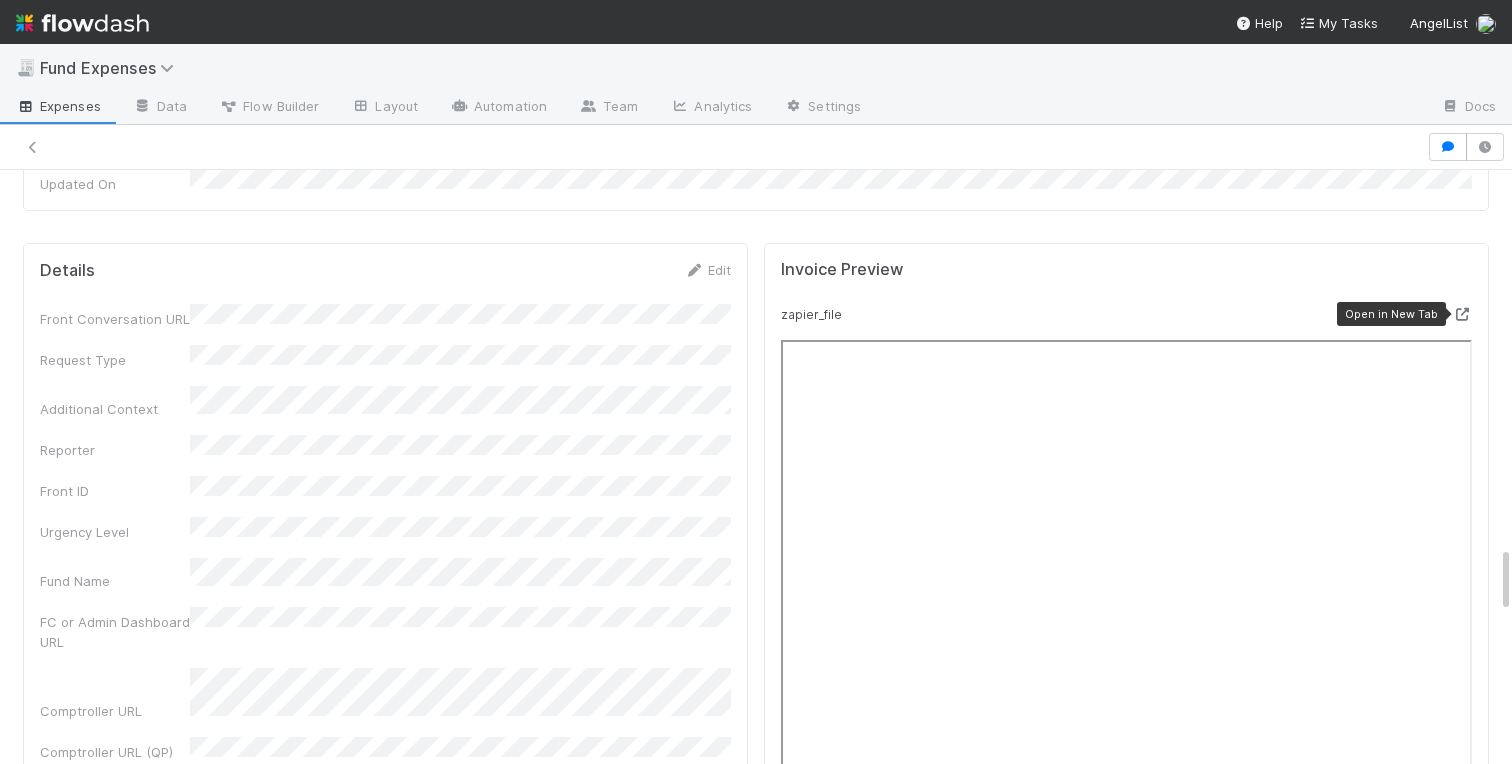 click at bounding box center (1462, 314) 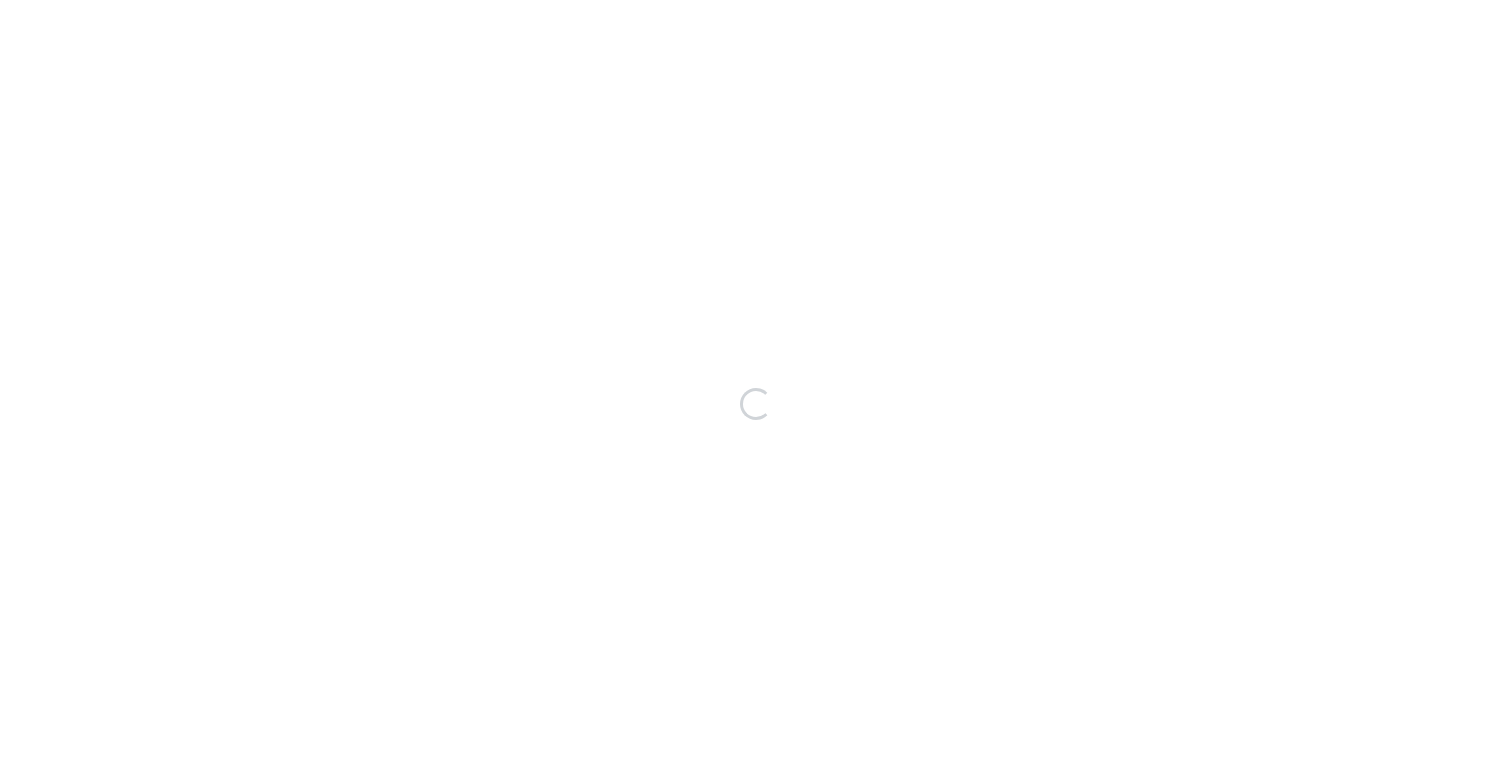 scroll, scrollTop: 0, scrollLeft: 0, axis: both 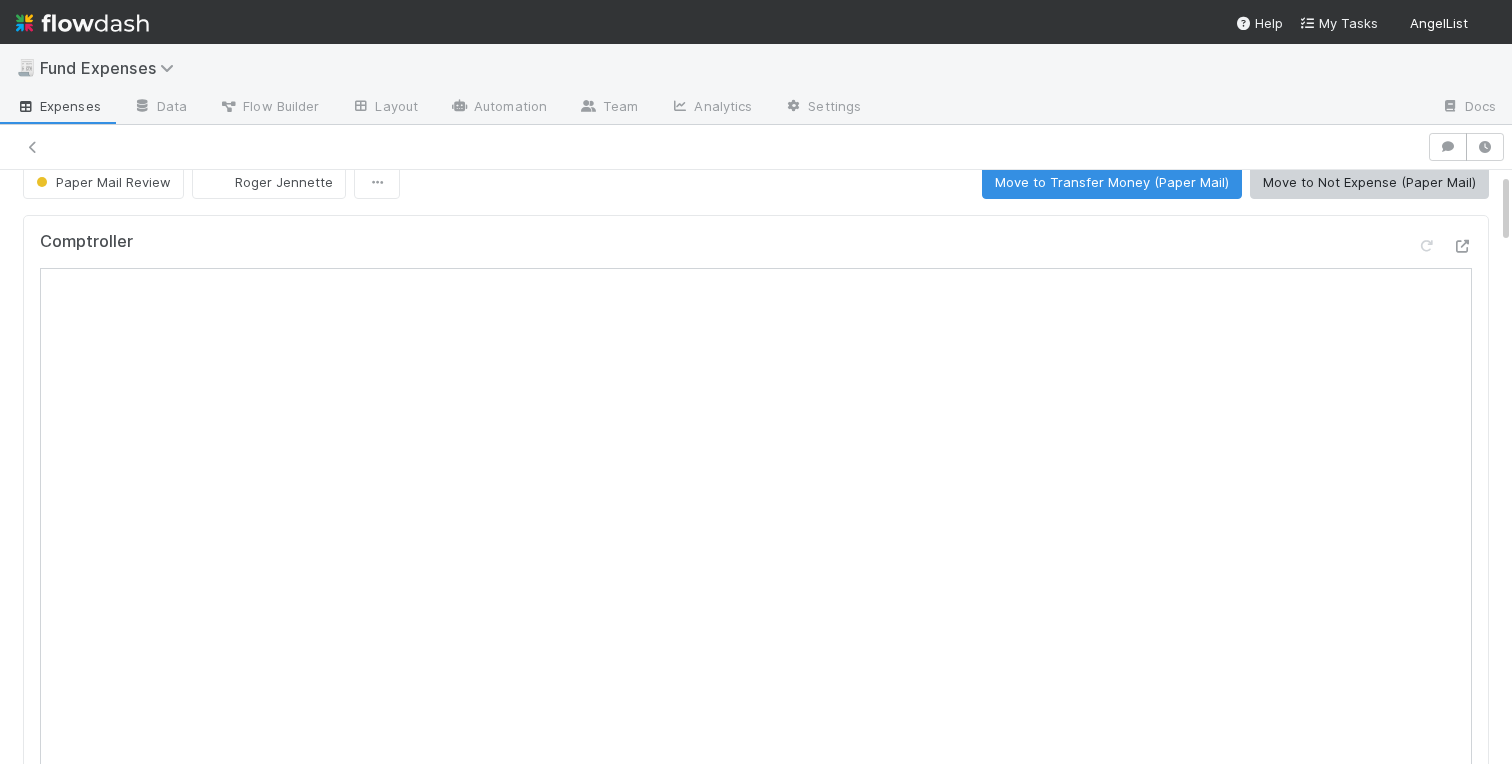 click on "Comptroller" at bounding box center (756, 502) 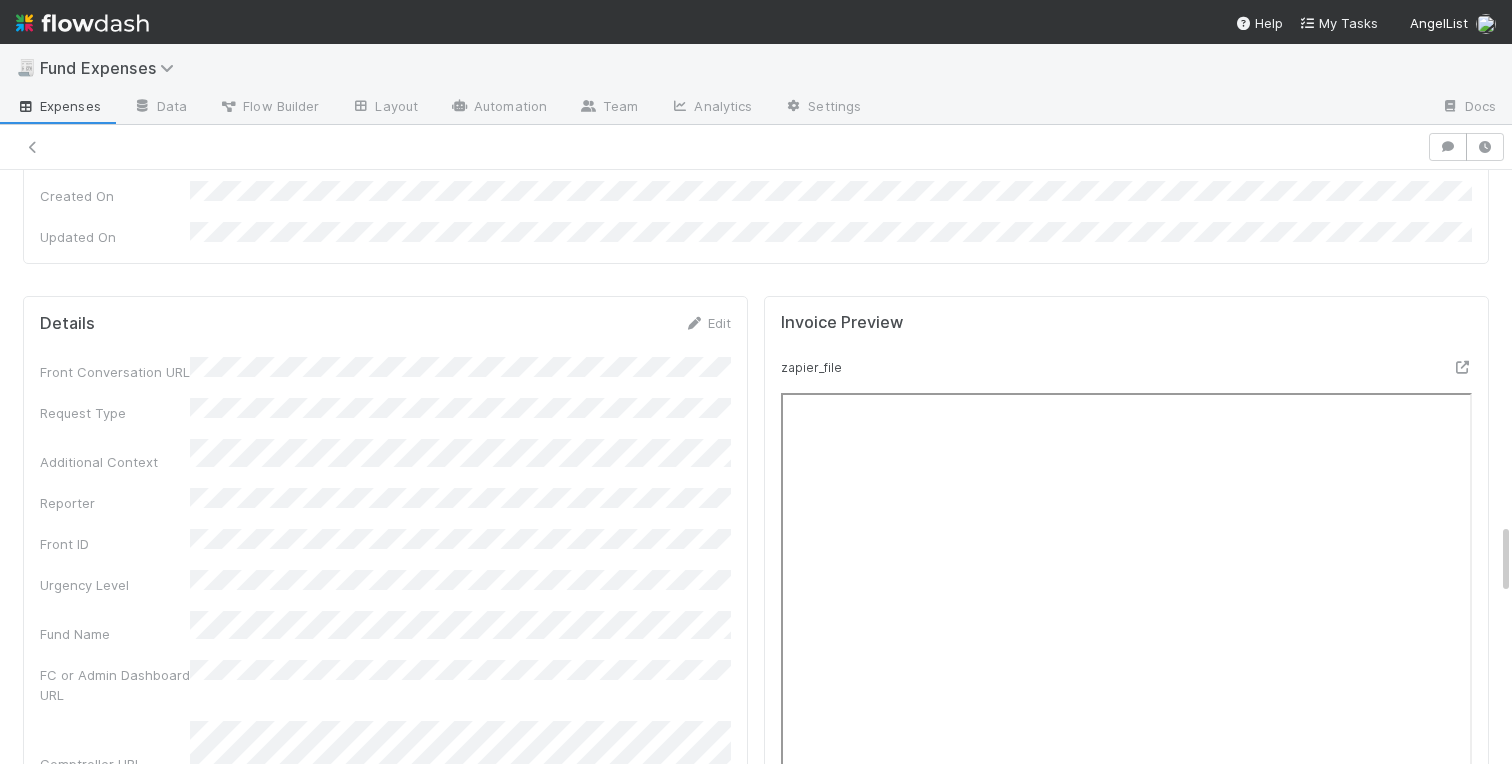 scroll, scrollTop: 2898, scrollLeft: 0, axis: vertical 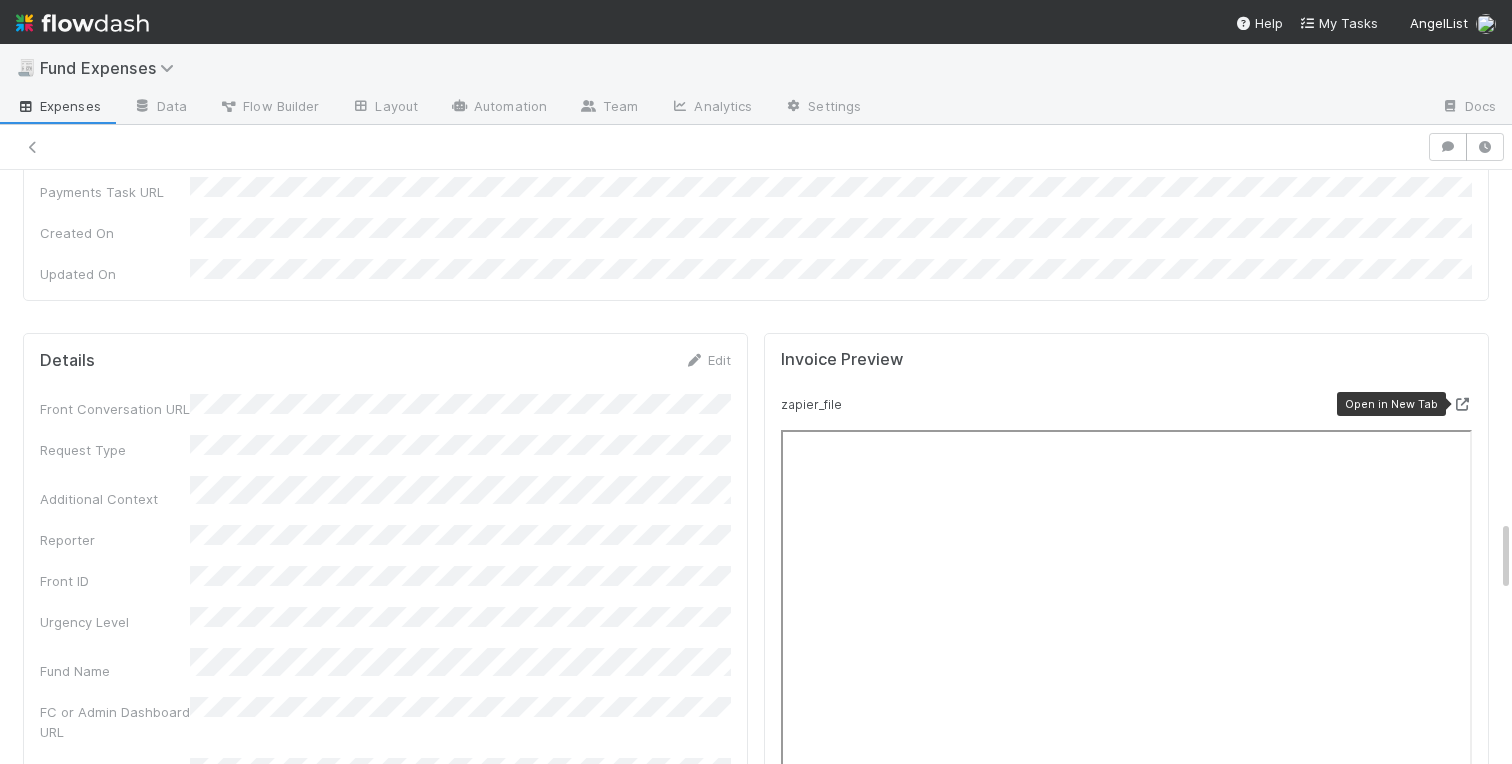 click at bounding box center [1462, 404] 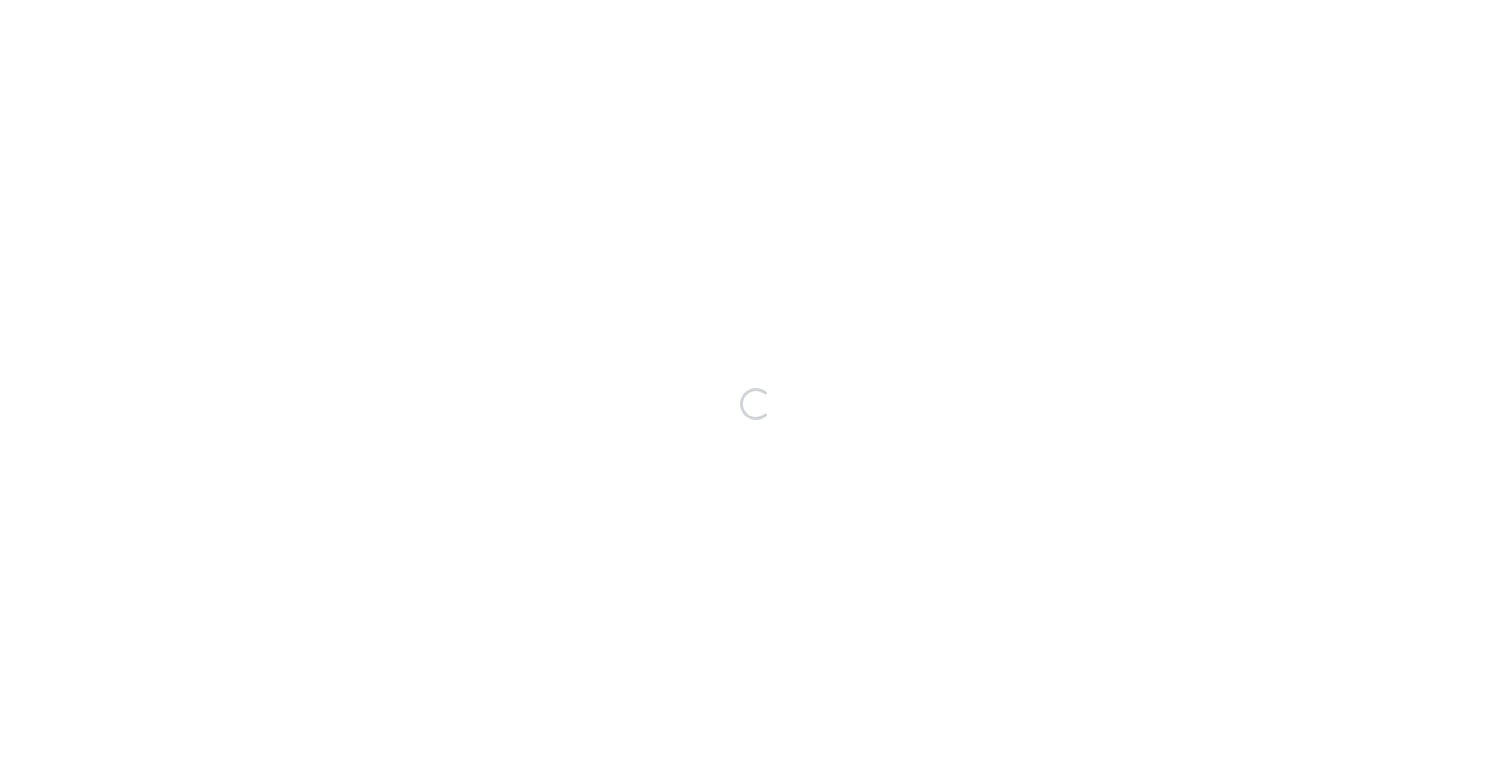 scroll, scrollTop: 0, scrollLeft: 0, axis: both 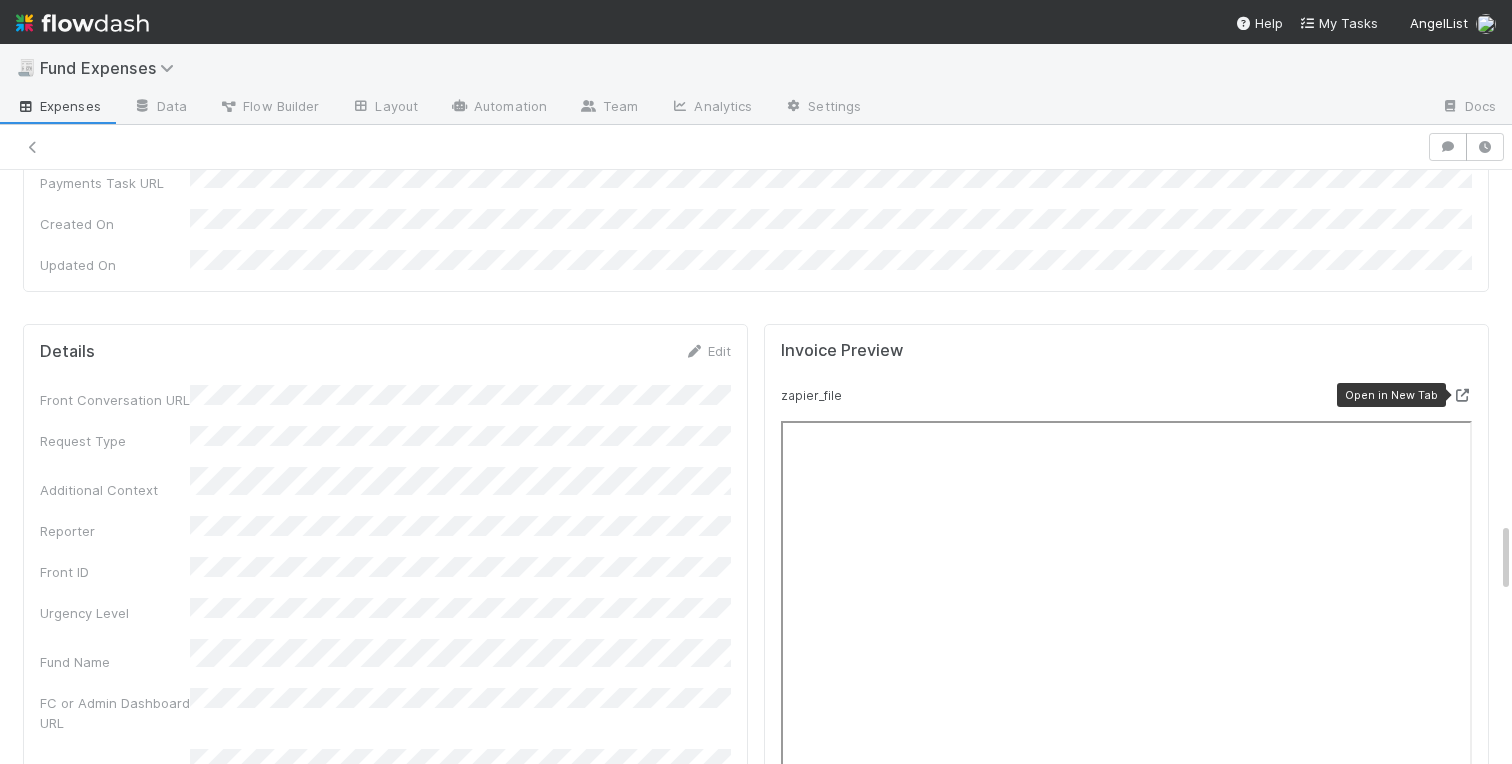 click at bounding box center (1462, 395) 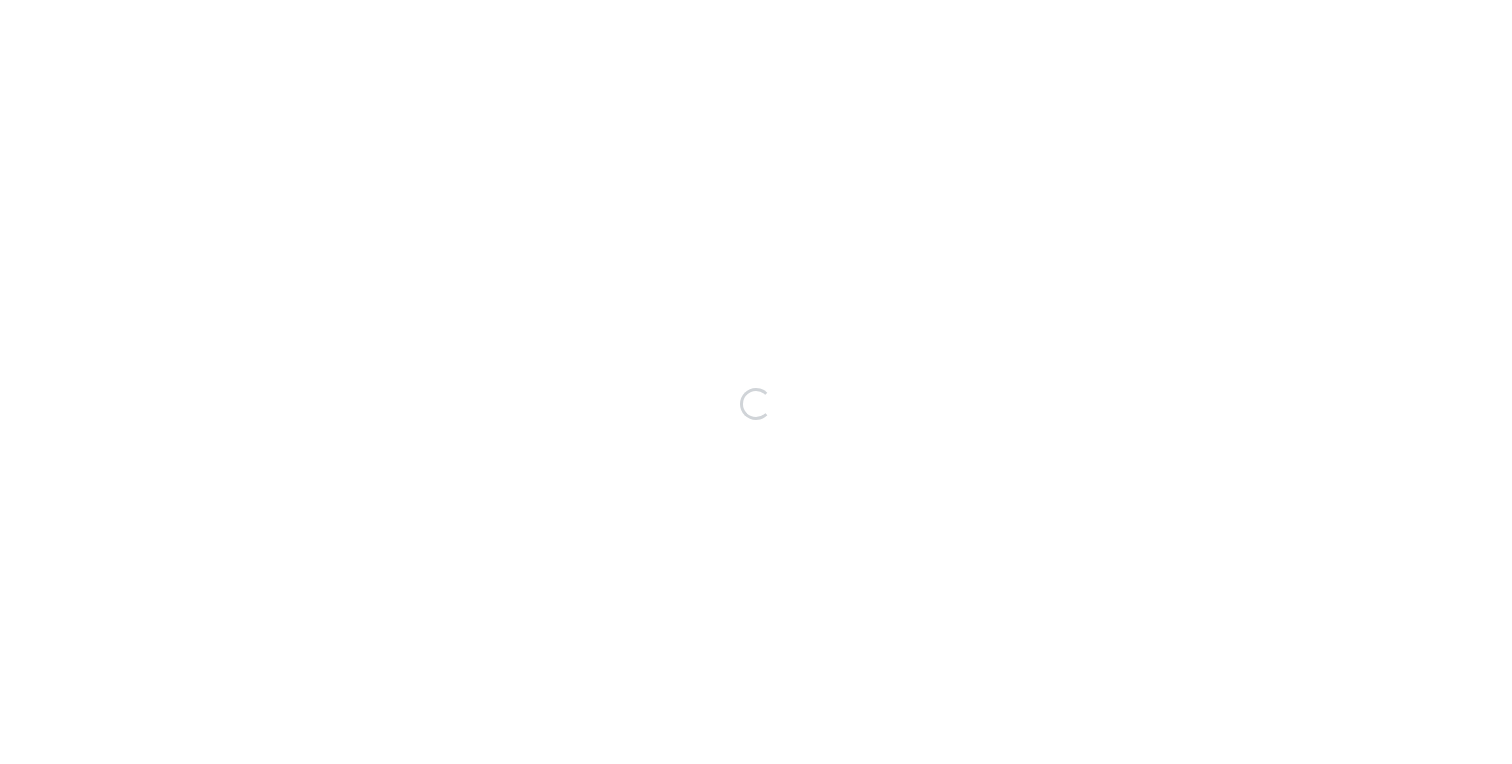 scroll, scrollTop: 0, scrollLeft: 0, axis: both 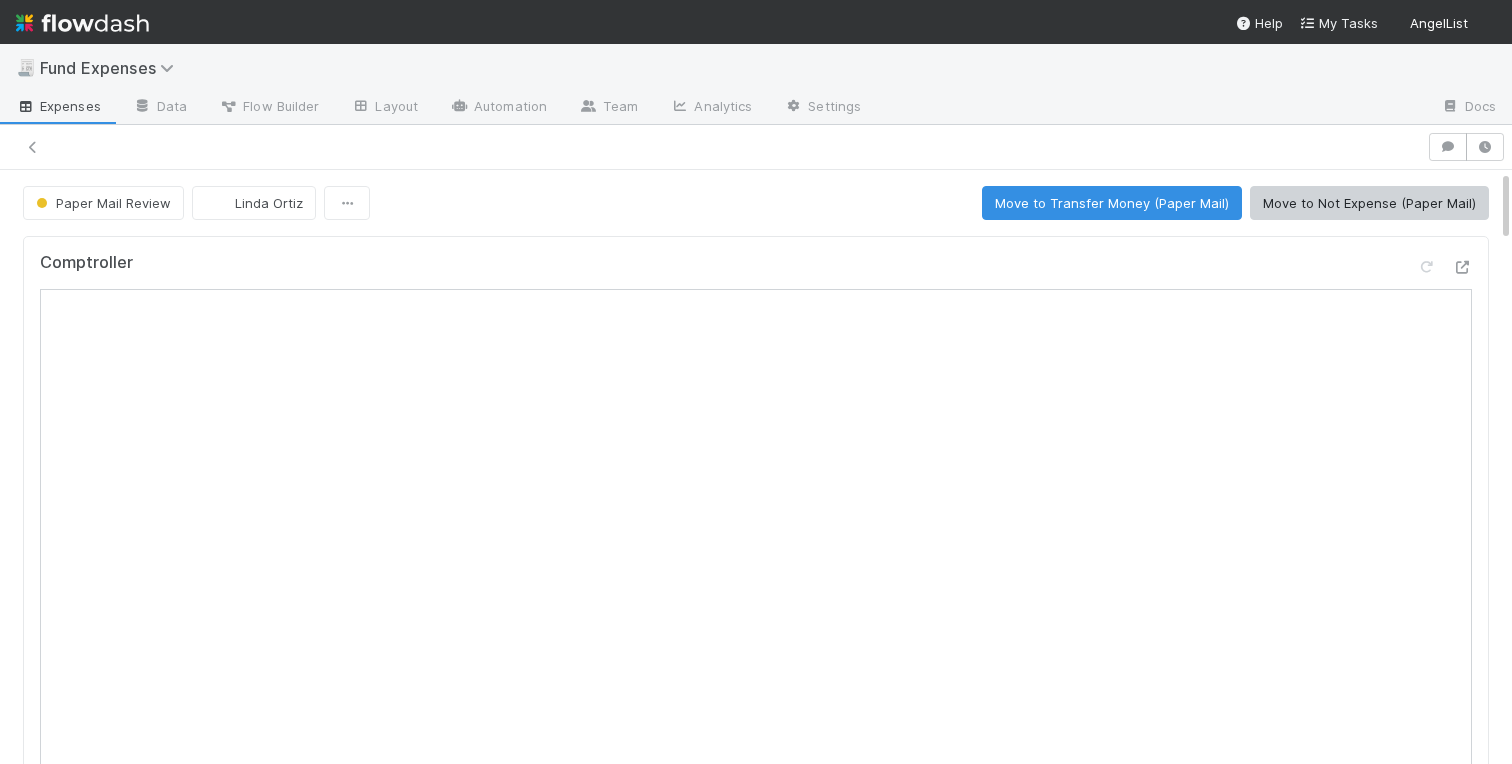 click on "Comptroller" at bounding box center [756, 523] 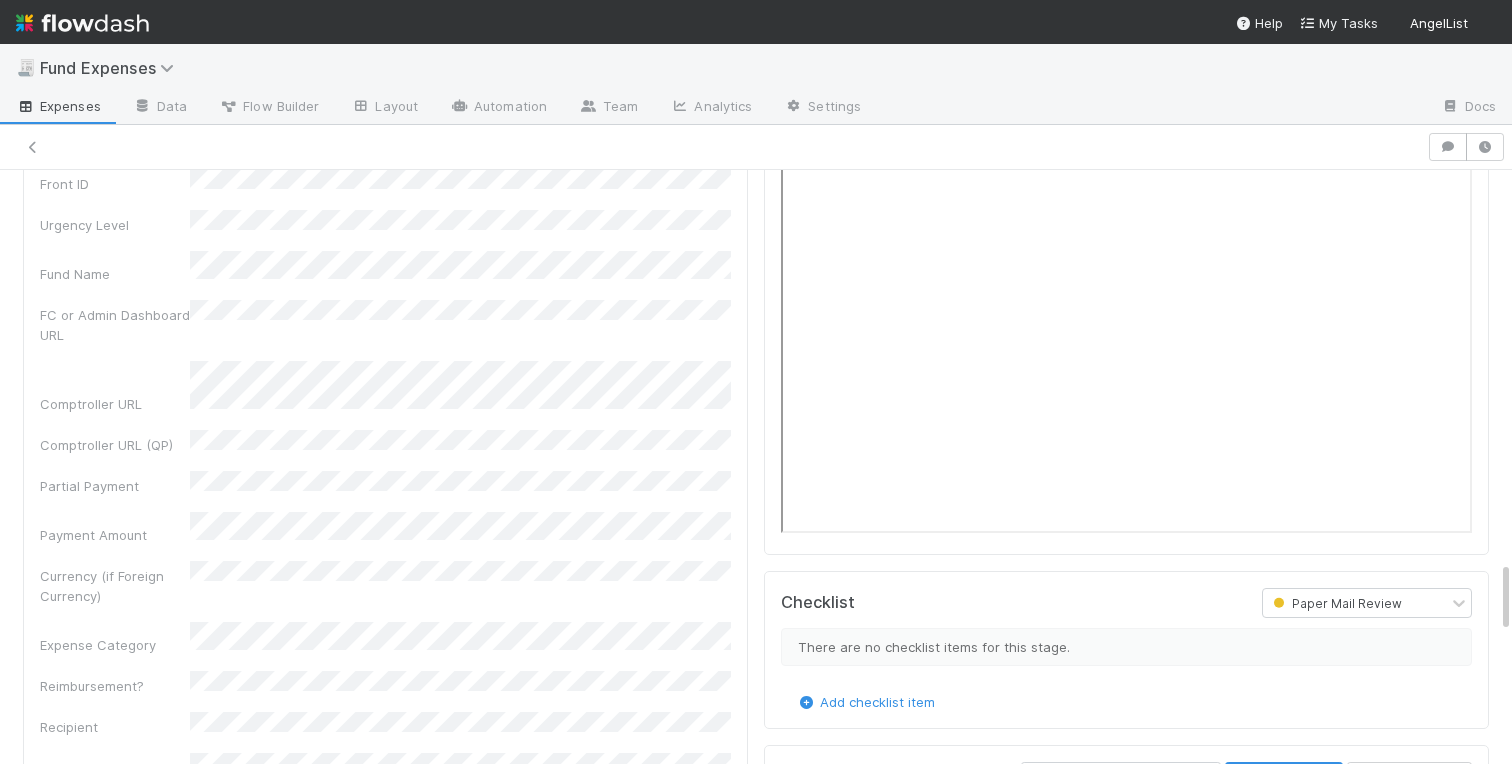 scroll, scrollTop: 3023, scrollLeft: 0, axis: vertical 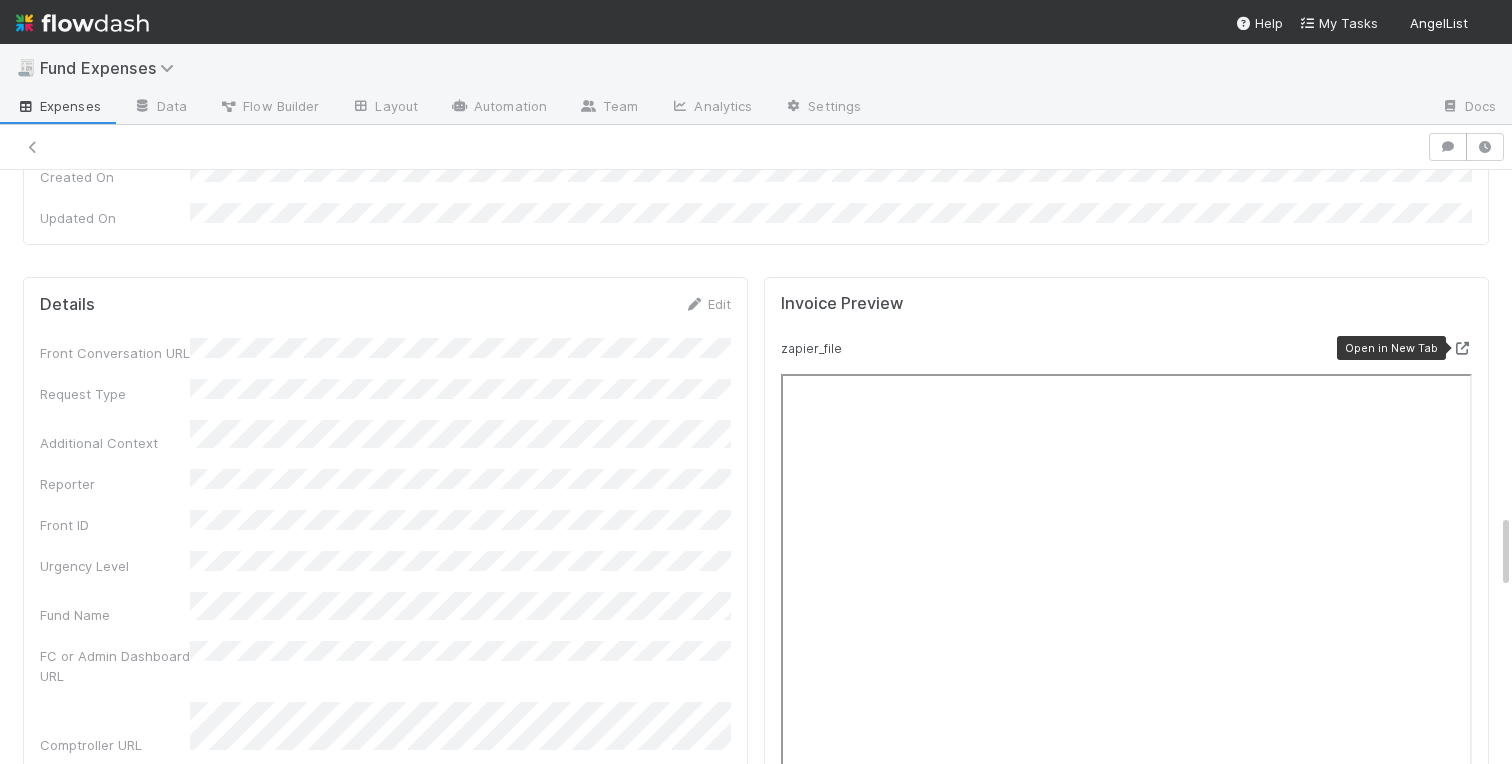 click at bounding box center (1462, 348) 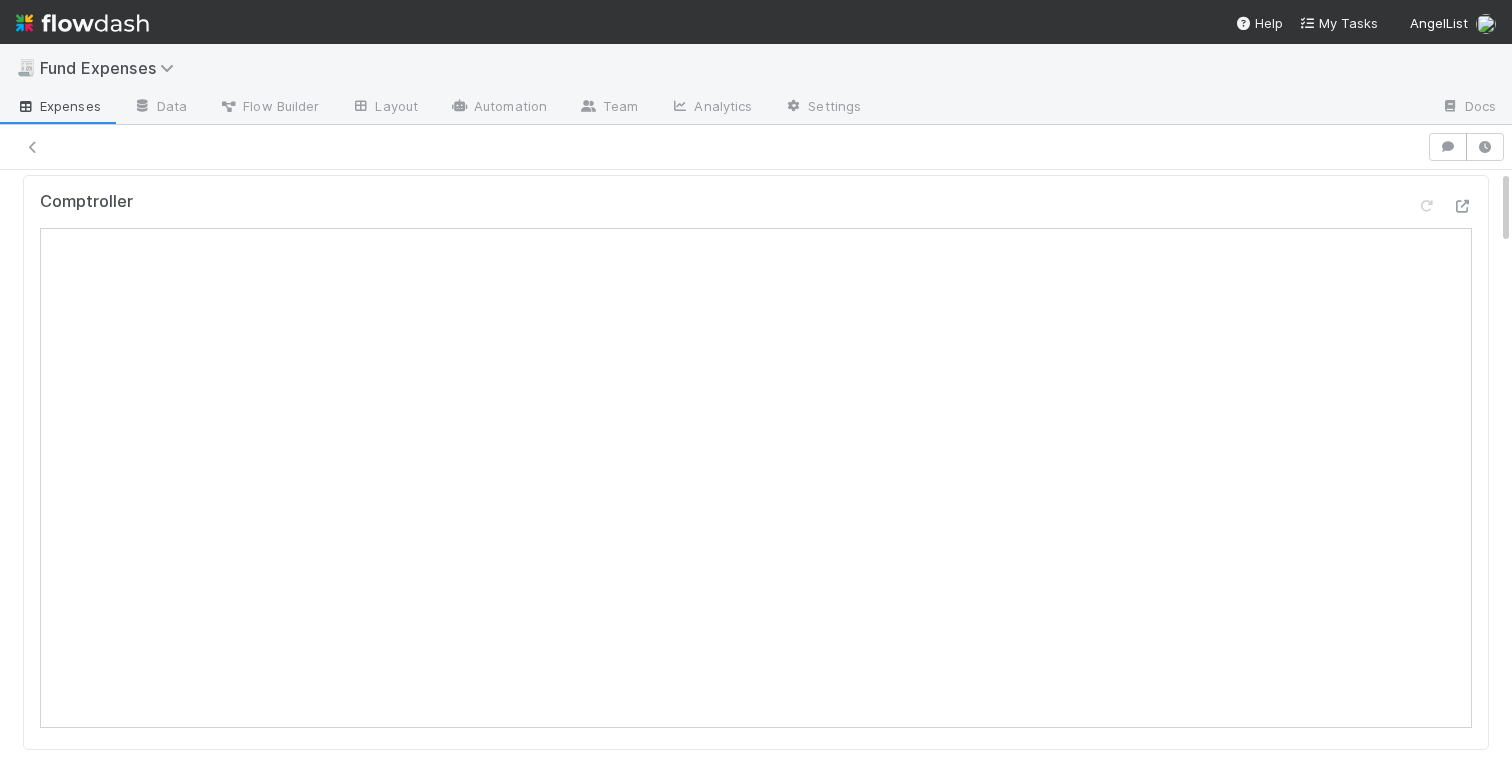 scroll, scrollTop: 0, scrollLeft: 0, axis: both 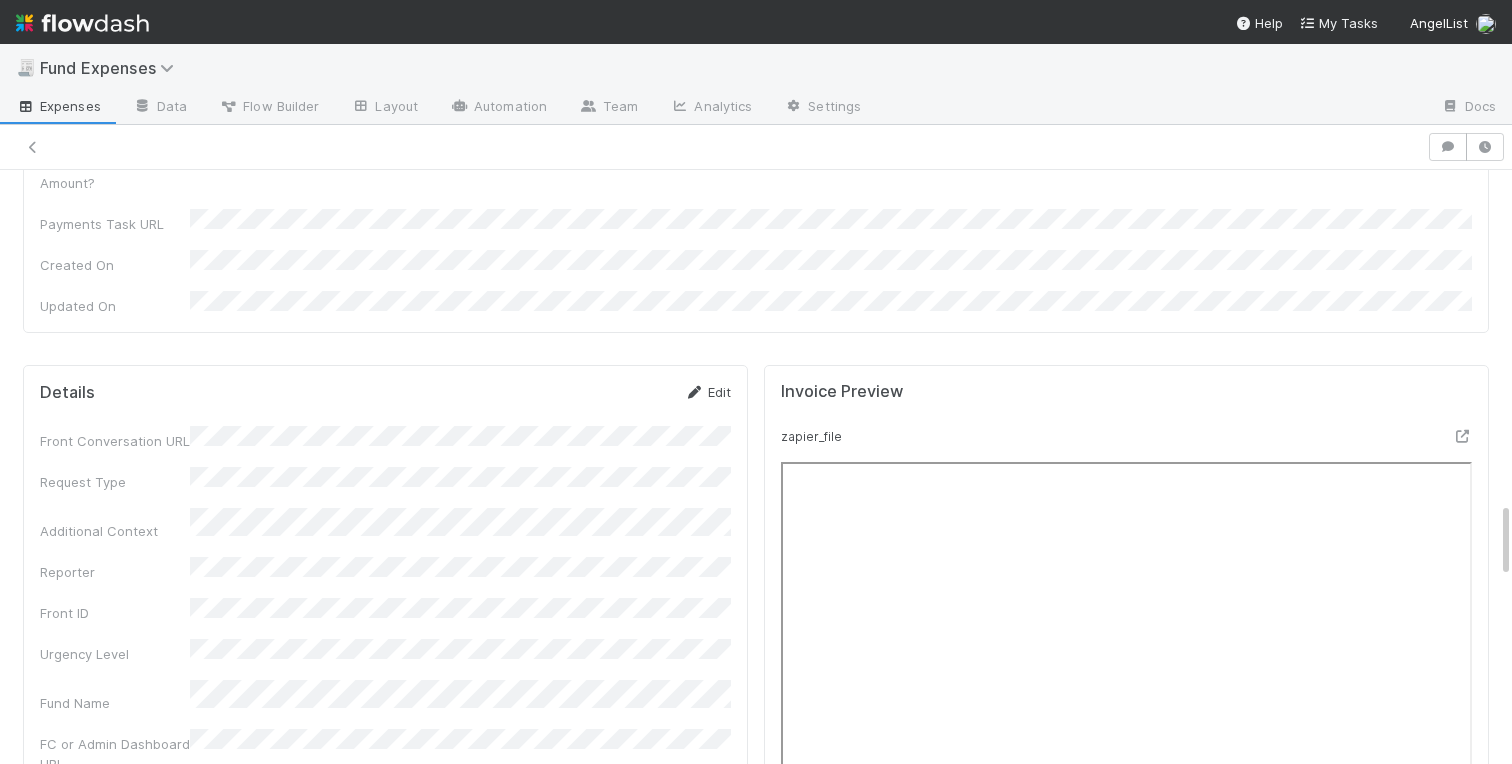click on "Edit" at bounding box center [707, 392] 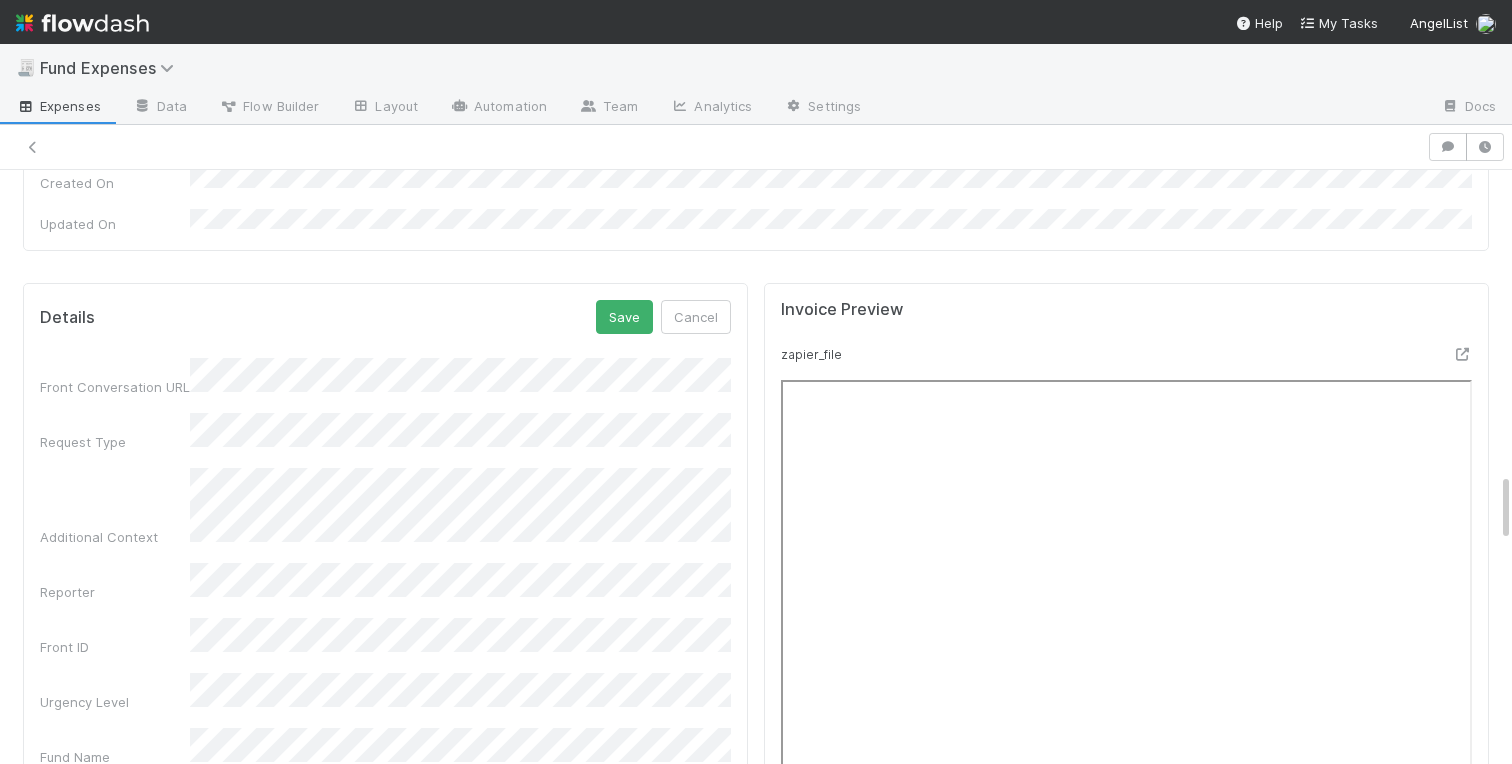 scroll, scrollTop: 2603, scrollLeft: 0, axis: vertical 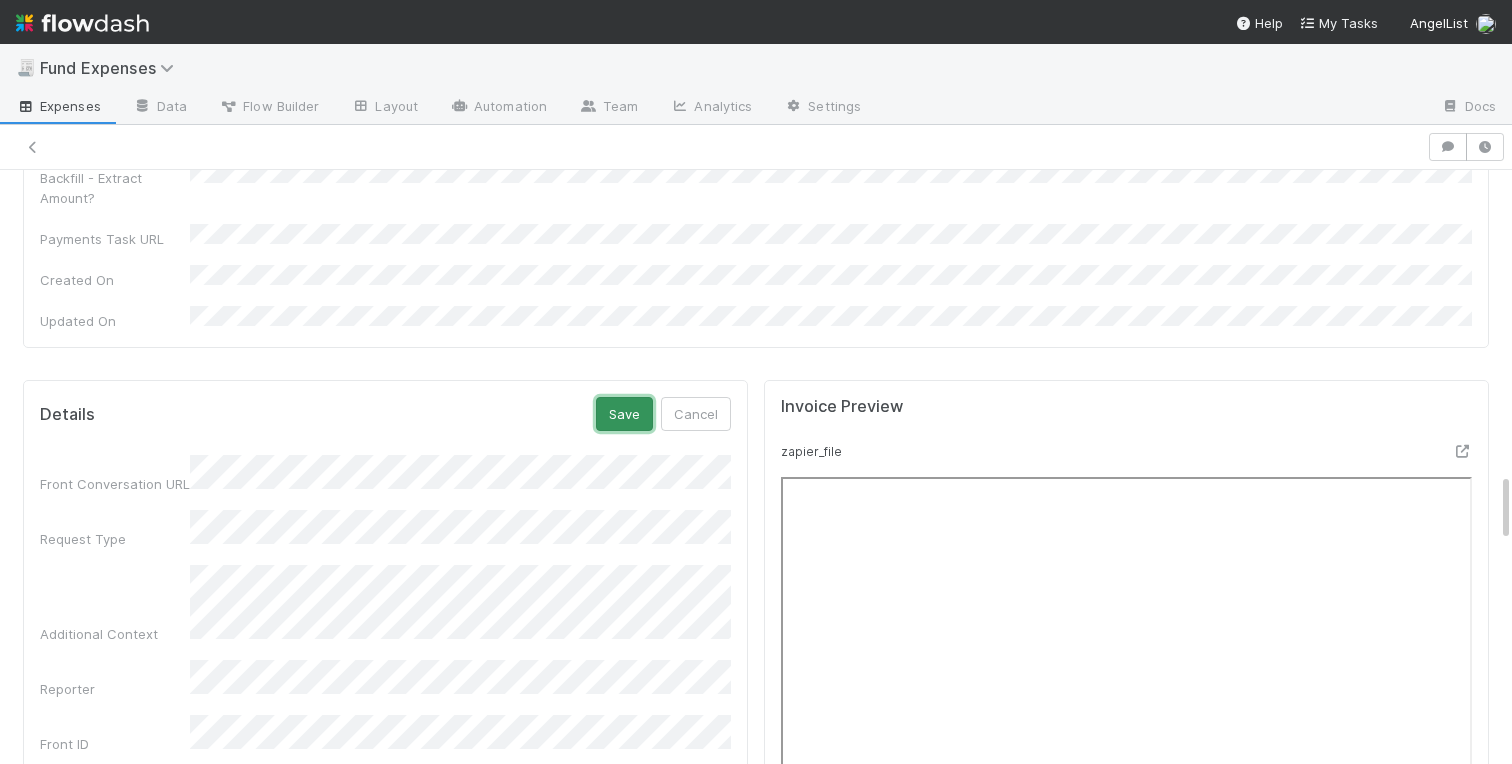 click on "Save" at bounding box center (624, 414) 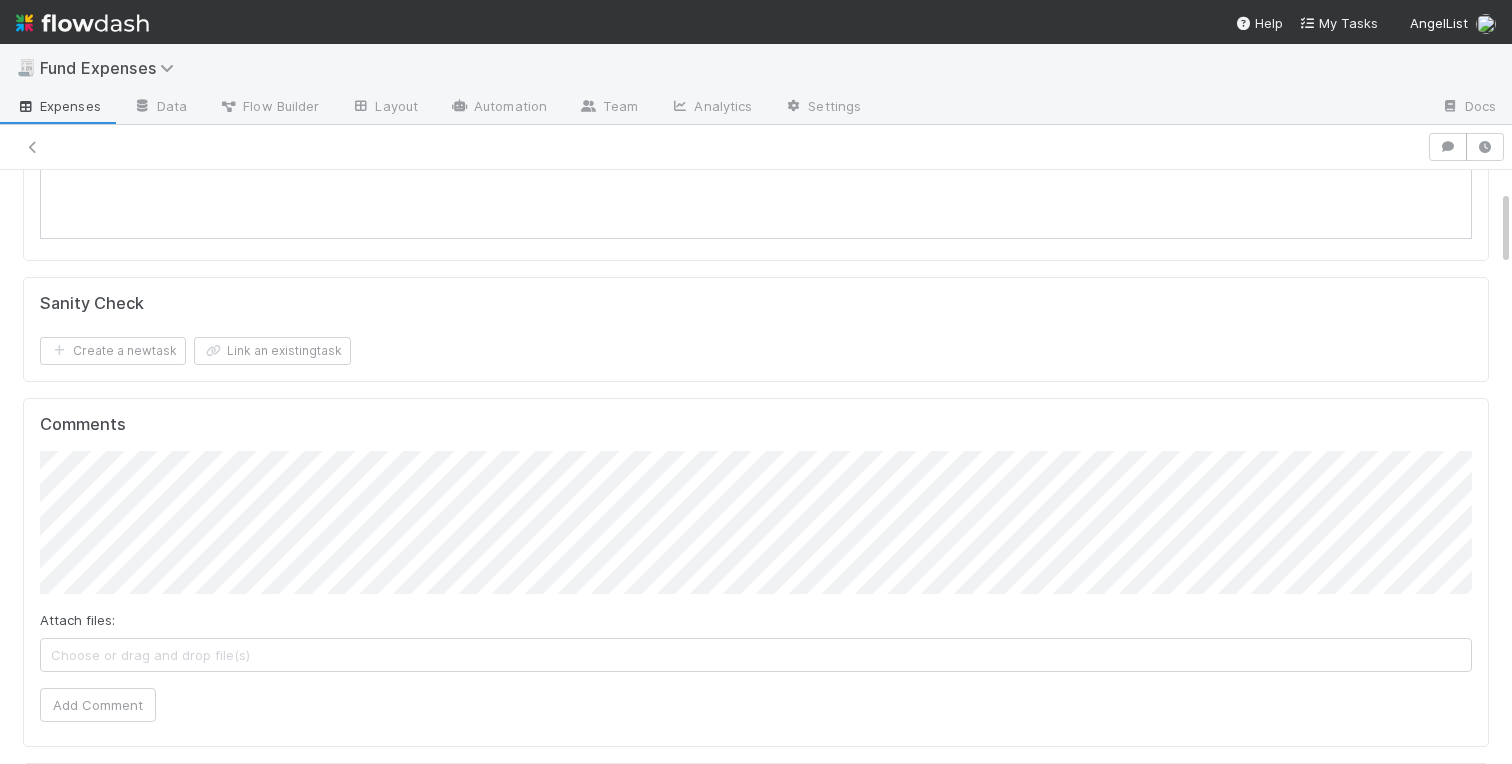 scroll, scrollTop: 0, scrollLeft: 0, axis: both 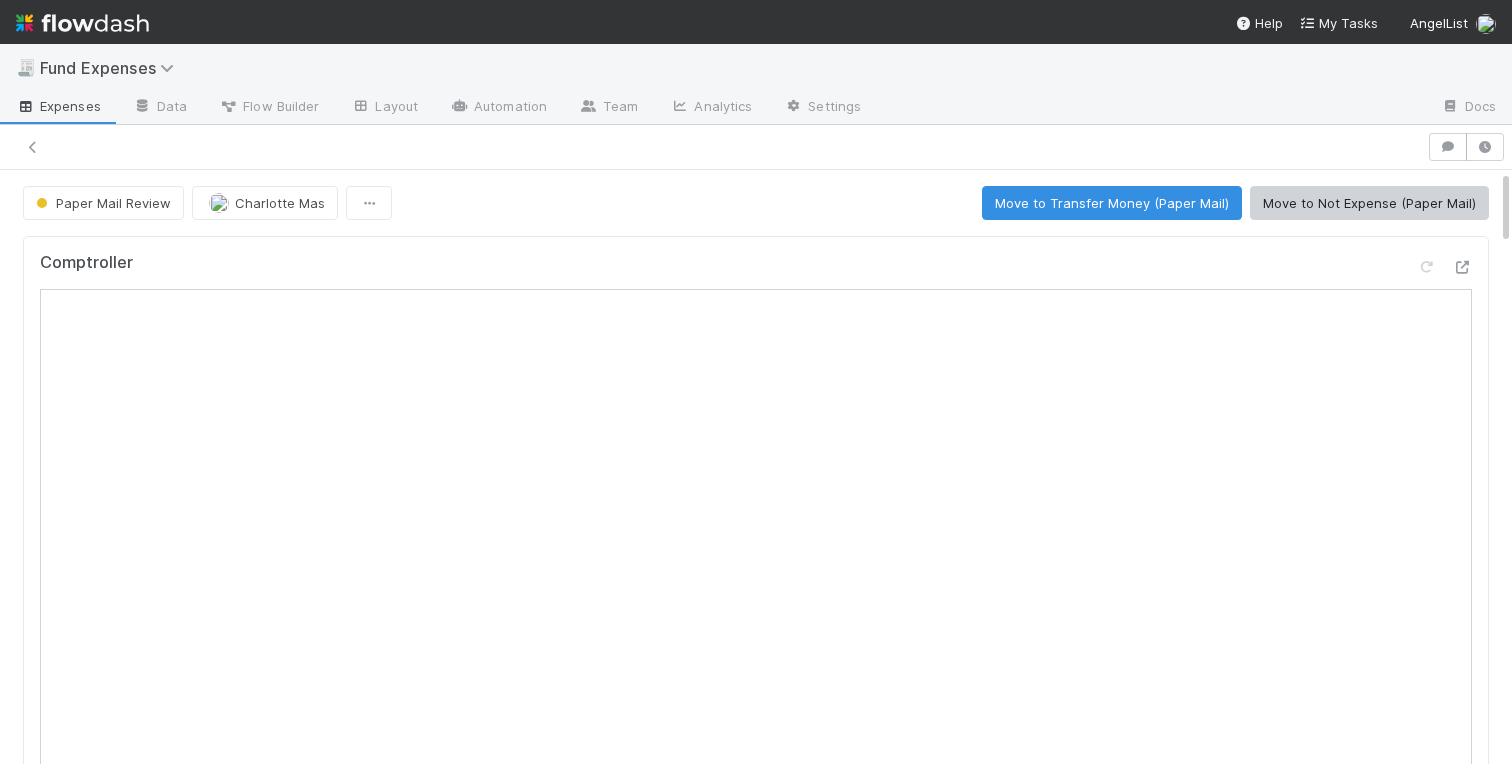 click on "Paper Mail Review Charlotte Mas Move to Transfer Money (Paper Mail) Move to Not Expense (Paper Mail) Comptroller Sanity Check    Create a new  task Link an existing  task Comments Attach files: Choose or drag and drop file(s) Add Comment Linked Workflow Tasks You do not have access to the   Belltower Administrative Fee Contributions   workflow. Paper Mail Invoice   Unlink Edit Assigned To Stage File Name  Unique ID  PDF  Dropbox File URL  Fund Name  Comptroller URL  Amount  OC Card URL  Disbursement Account Treasury URL  Treasury Prime Ledger Entry ID  Expiration Date  Document Type (Single Select)  PDF Long Text  Document Type (Text)  Amount (Text)  Backfill - Extract PDF Long Text?  Backfill - Extract Amount?  Payments Task URL  Created On Updated On Details Edit Front Conversation URL  Request Type  Additional Context  Reporter  Front ID  Urgency Level  Fund Name  FC or Admin Dashboard URL  Comptroller URL  Comptroller URL (QP)  Partial Payment  Payment Amount   Currency (if Foreign Currency)  Recipient" at bounding box center (756, 2686) 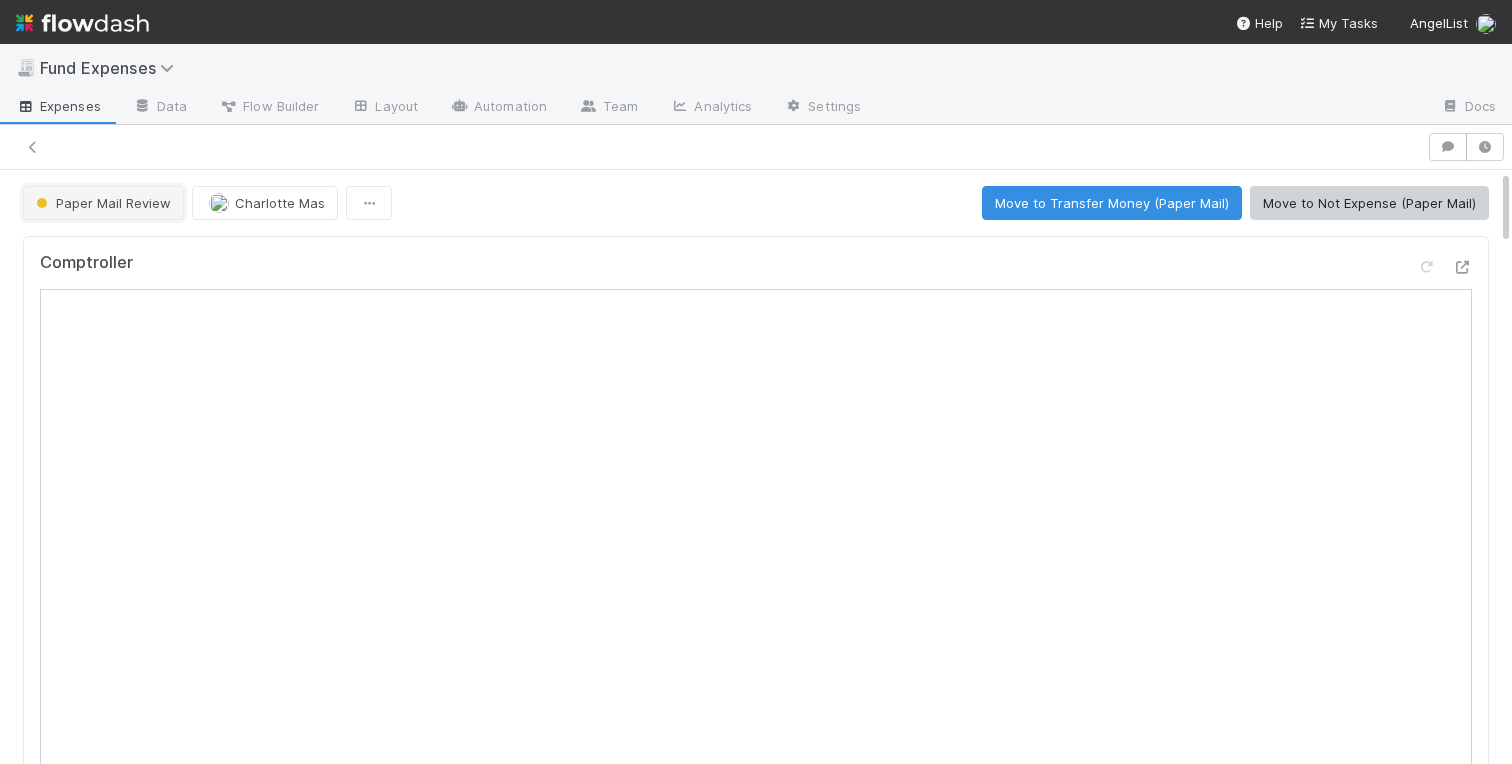 click on "Paper Mail Review" at bounding box center [101, 203] 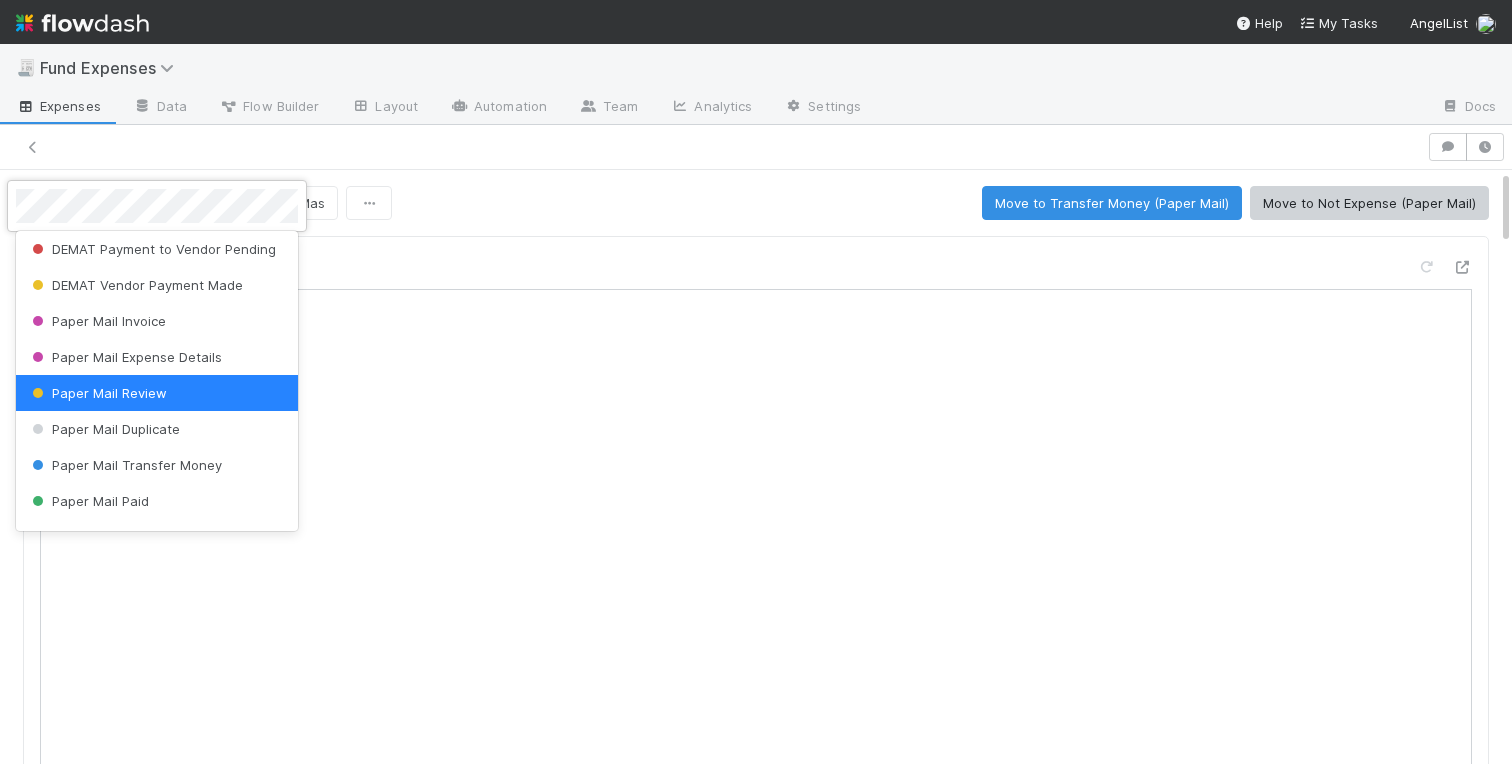 scroll, scrollTop: 0, scrollLeft: 0, axis: both 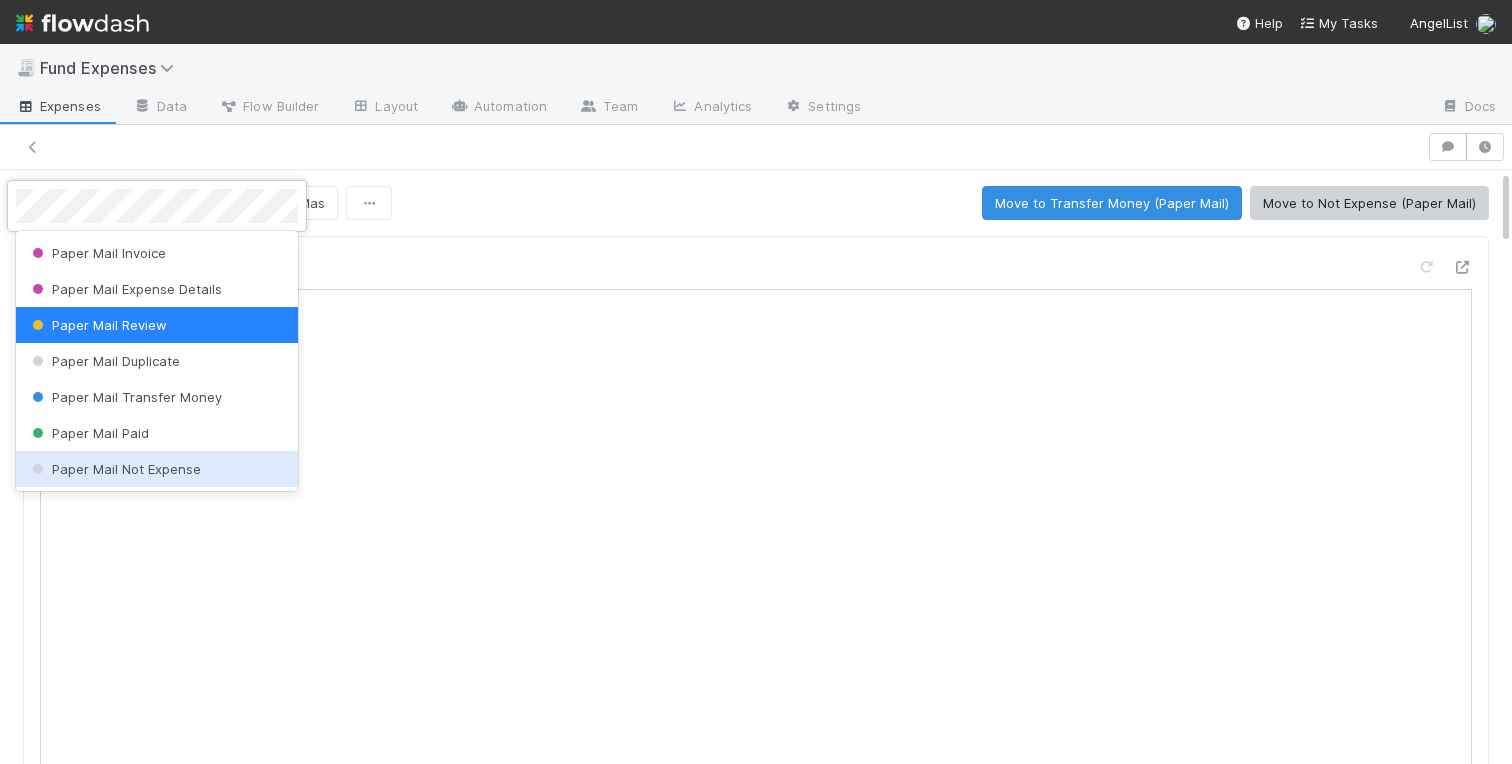 click on "Paper Mail Not Expense" at bounding box center [114, 469] 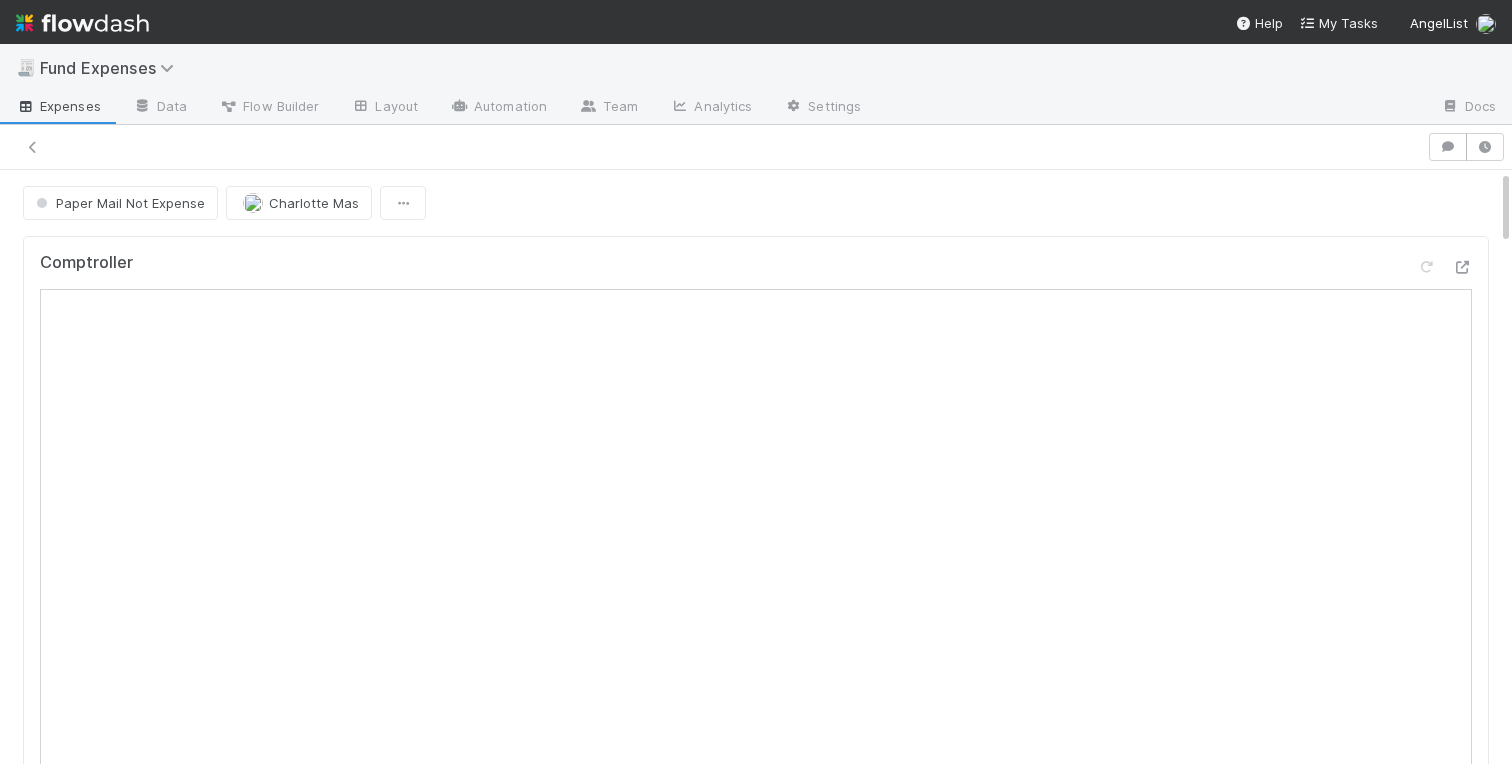 click on "Comptroller Sanity Check    Create a new  task Link an existing  task Comments Attach files: Choose or drag and drop file(s) Add Comment Linked Workflow Tasks You do not have access to the   Belltower Administrative Fee Contributions   workflow. Paper Mail Invoice   Unlink Edit Assigned To Stage File Name  Unique ID  PDF  Dropbox File URL  Fund Name  Comptroller URL  Amount  OC Card URL  Disbursement Account Treasury URL  Treasury Prime Ledger Entry ID  Expiration Date  Document Type (Single Select)  PDF Long Text  Document Type (Text)  Amount (Text)  Backfill - Extract PDF Long Text?  Backfill - Extract Amount?  Payments Task URL  Created On Updated On Details Edit Front Conversation URL  Request Type  Additional Context  Reporter  Front ID  Urgency Level  Fund Name  FC or Admin Dashboard URL  Comptroller URL  Comptroller URL (QP)  Partial Payment  Payment Amount   Currency (if Foreign Currency)  Expense Category  Reimbursement?  Recipient  On-Platform Recipient  Accrual Date  Vendor (Payee)  3PC Invoice" at bounding box center (756, 2707) 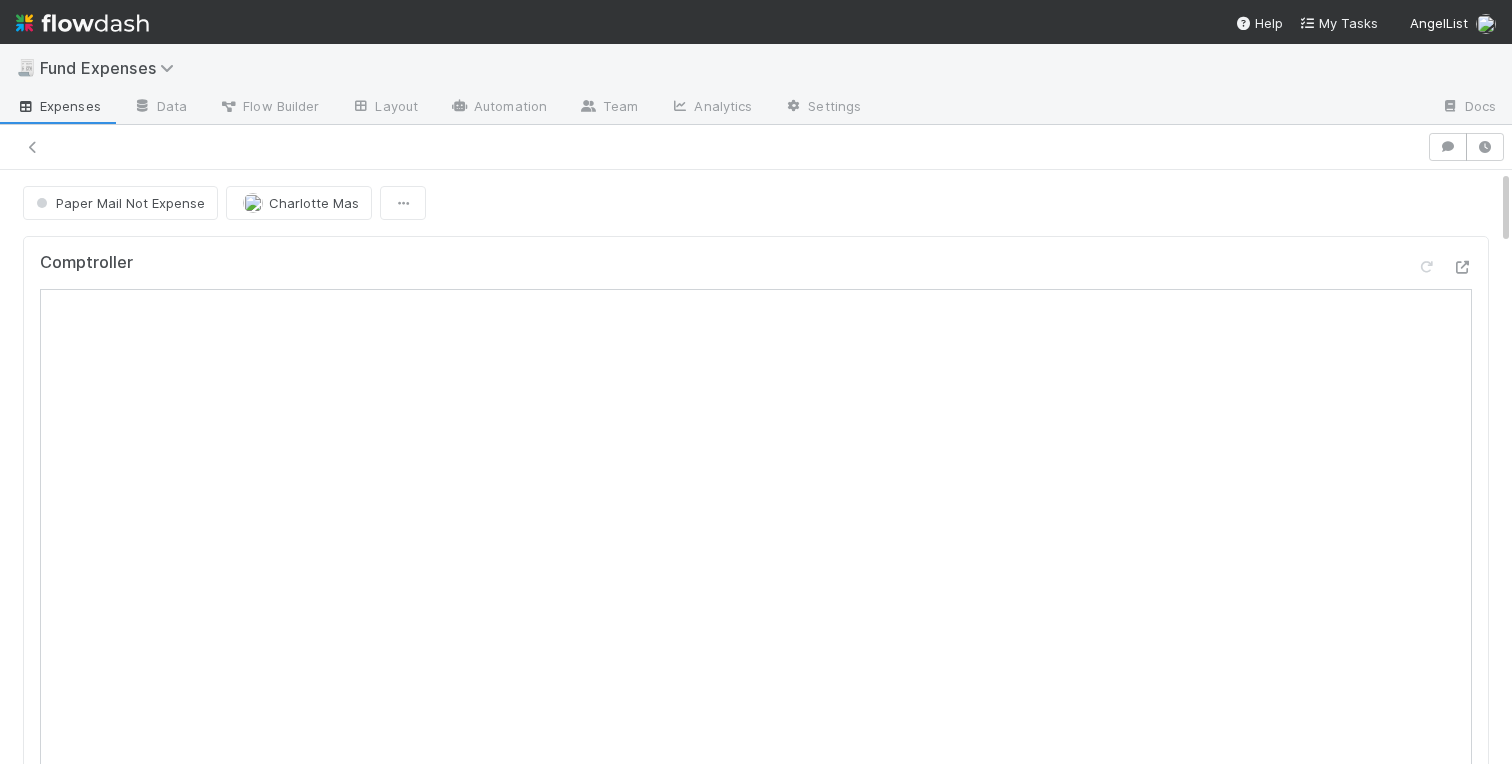 click on "Comptroller Sanity Check    Create a new  task Link an existing  task Comments Attach files: Choose or drag and drop file(s) Add Comment Linked Workflow Tasks You do not have access to the   Belltower Administrative Fee Contributions   workflow. Paper Mail Invoice   Unlink Edit Assigned To Stage File Name  Unique ID  PDF  Dropbox File URL  Fund Name  Comptroller URL  Amount  OC Card URL  Disbursement Account Treasury URL  Treasury Prime Ledger Entry ID  Expiration Date  Document Type (Single Select)  PDF Long Text  Document Type (Text)  Amount (Text)  Backfill - Extract PDF Long Text?  Backfill - Extract Amount?  Payments Task URL  Created On Updated On Details Edit Front Conversation URL  Request Type  Additional Context  Reporter  Front ID  Urgency Level  Fund Name  FC or Admin Dashboard URL  Comptroller URL  Comptroller URL (QP)  Partial Payment  Payment Amount   Currency (if Foreign Currency)  Expense Category  Reimbursement?  Recipient  On-Platform Recipient  Accrual Date  Vendor (Payee)  3PC Invoice" at bounding box center [756, 2707] 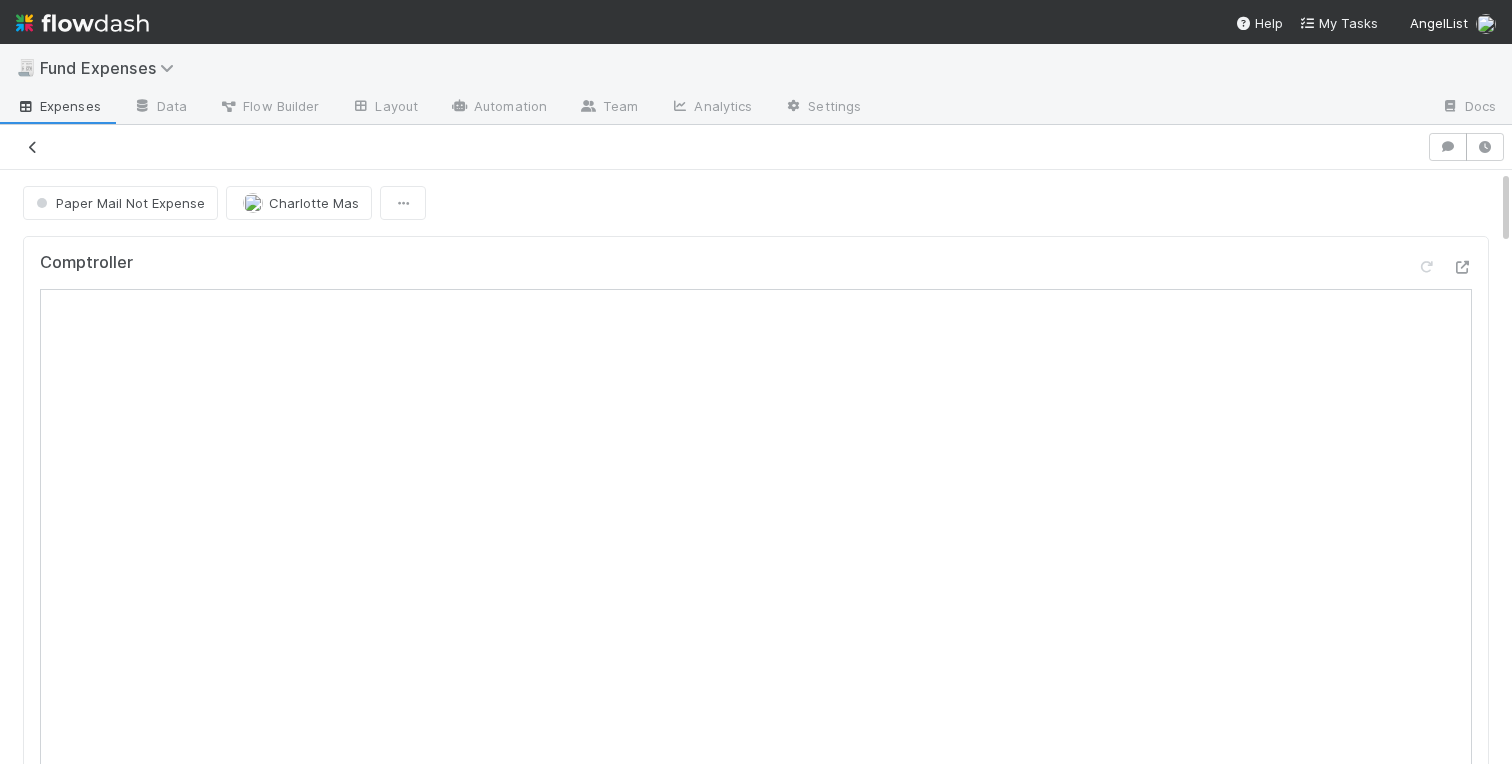 click at bounding box center [33, 147] 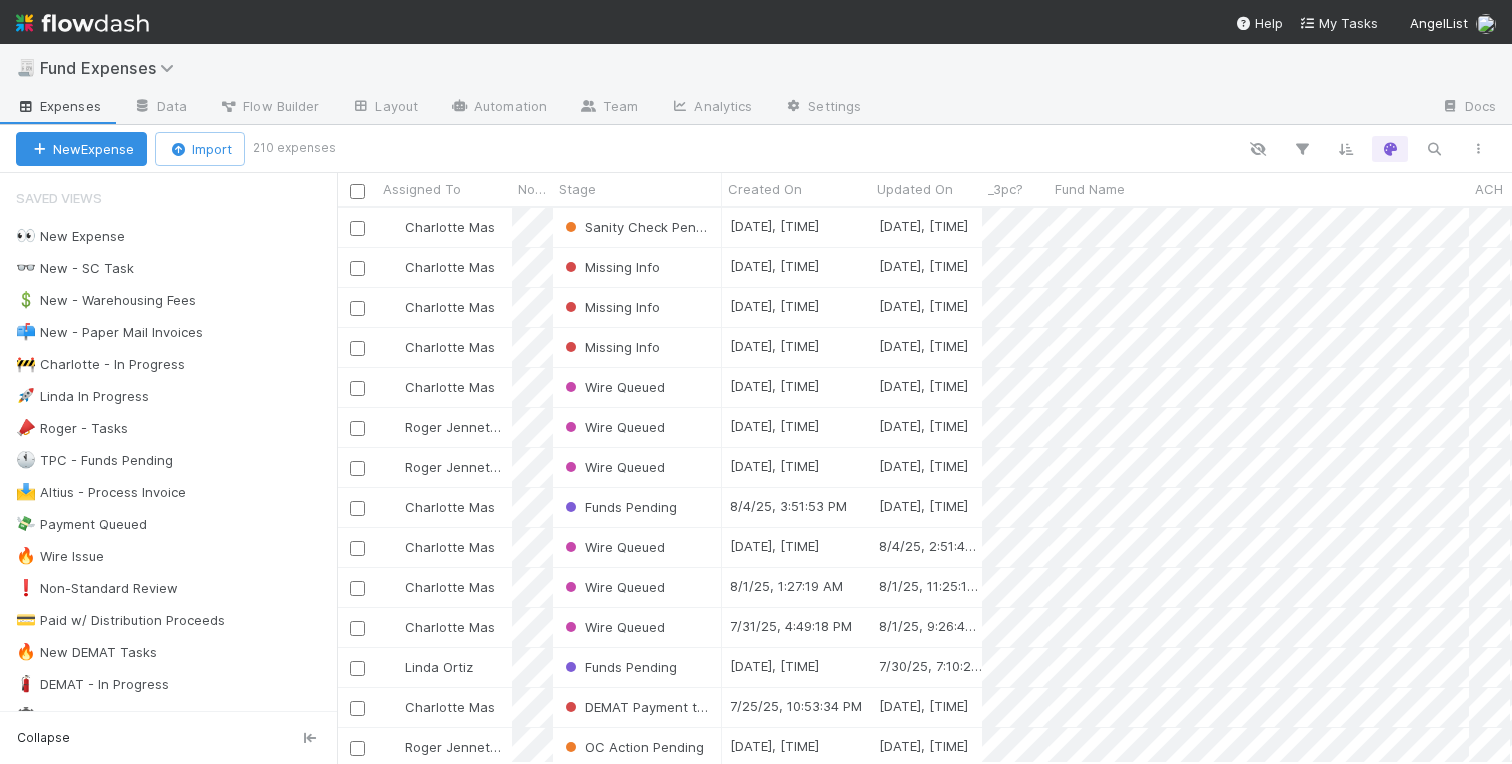 scroll, scrollTop: 0, scrollLeft: 1, axis: horizontal 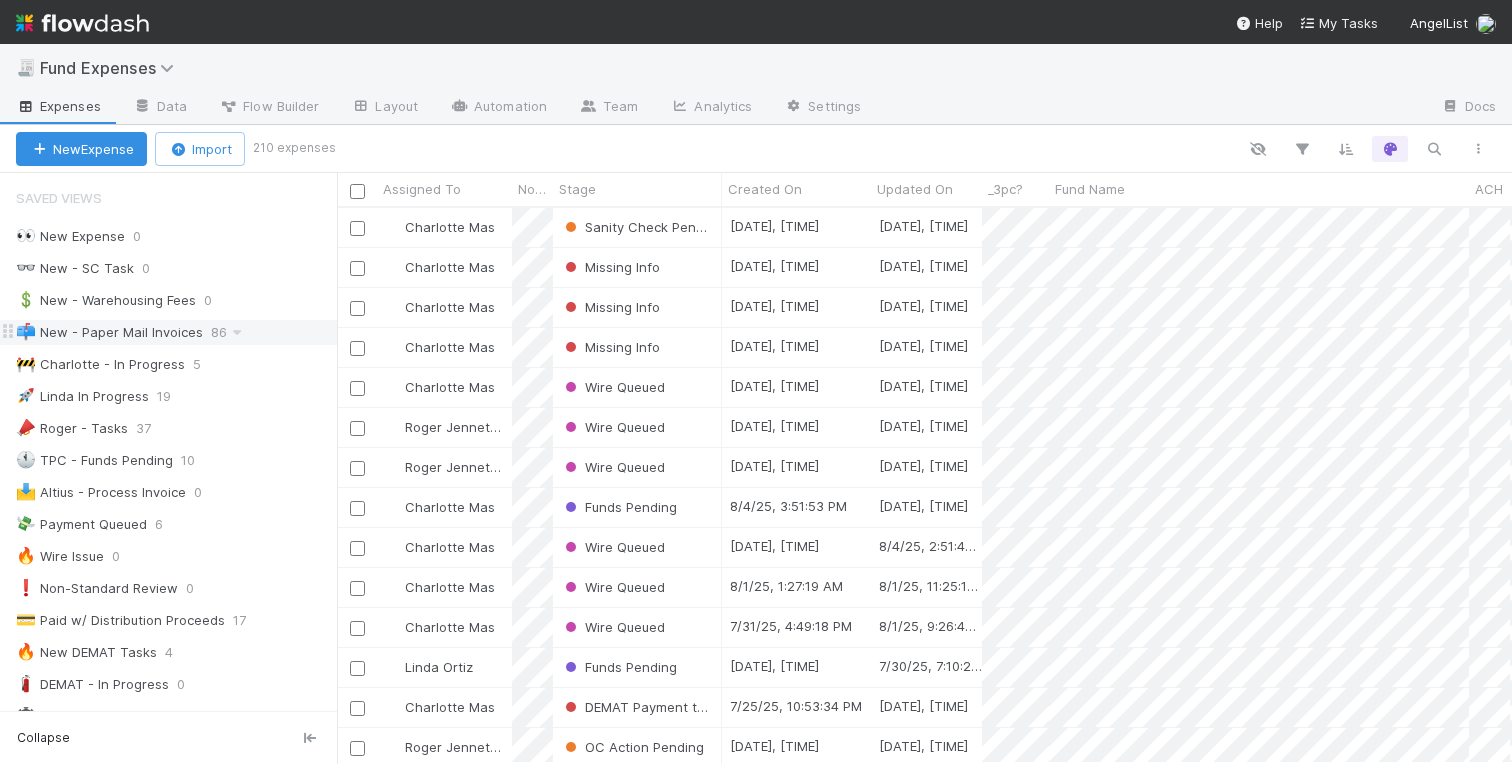 click on "📫 New - Paper Mail Invoices" at bounding box center (109, 332) 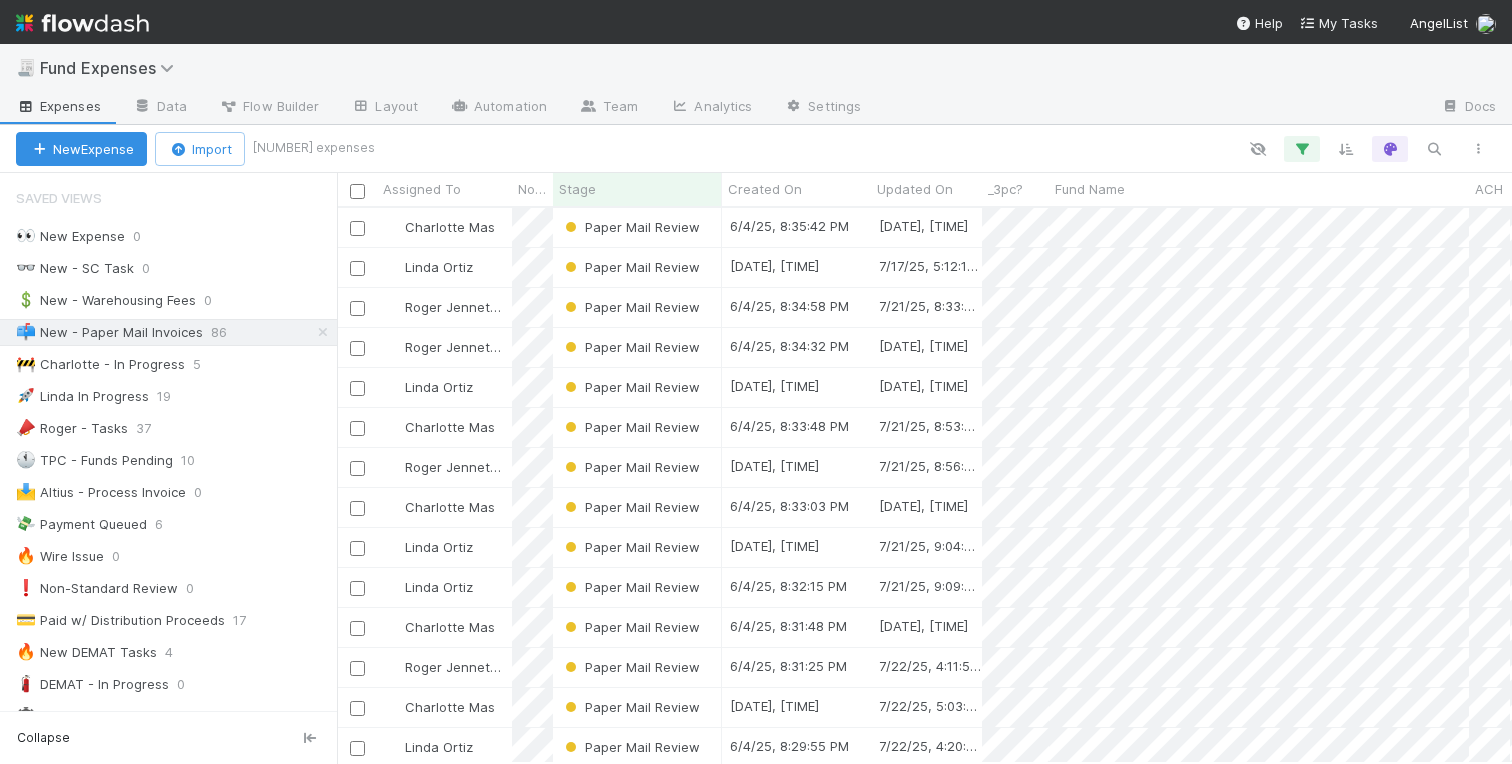 scroll, scrollTop: 0, scrollLeft: 1, axis: horizontal 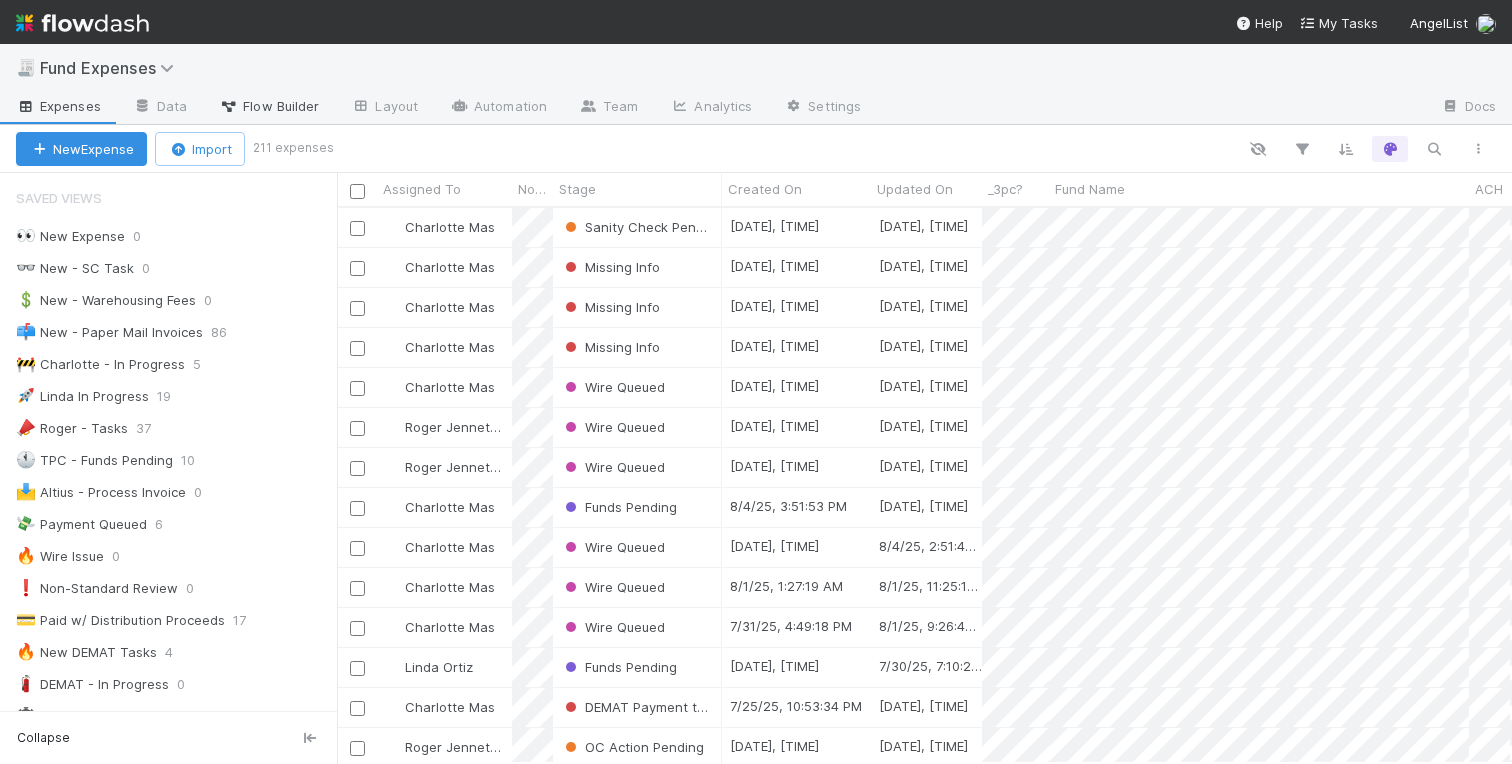 click on "Flow Builder" at bounding box center [269, 106] 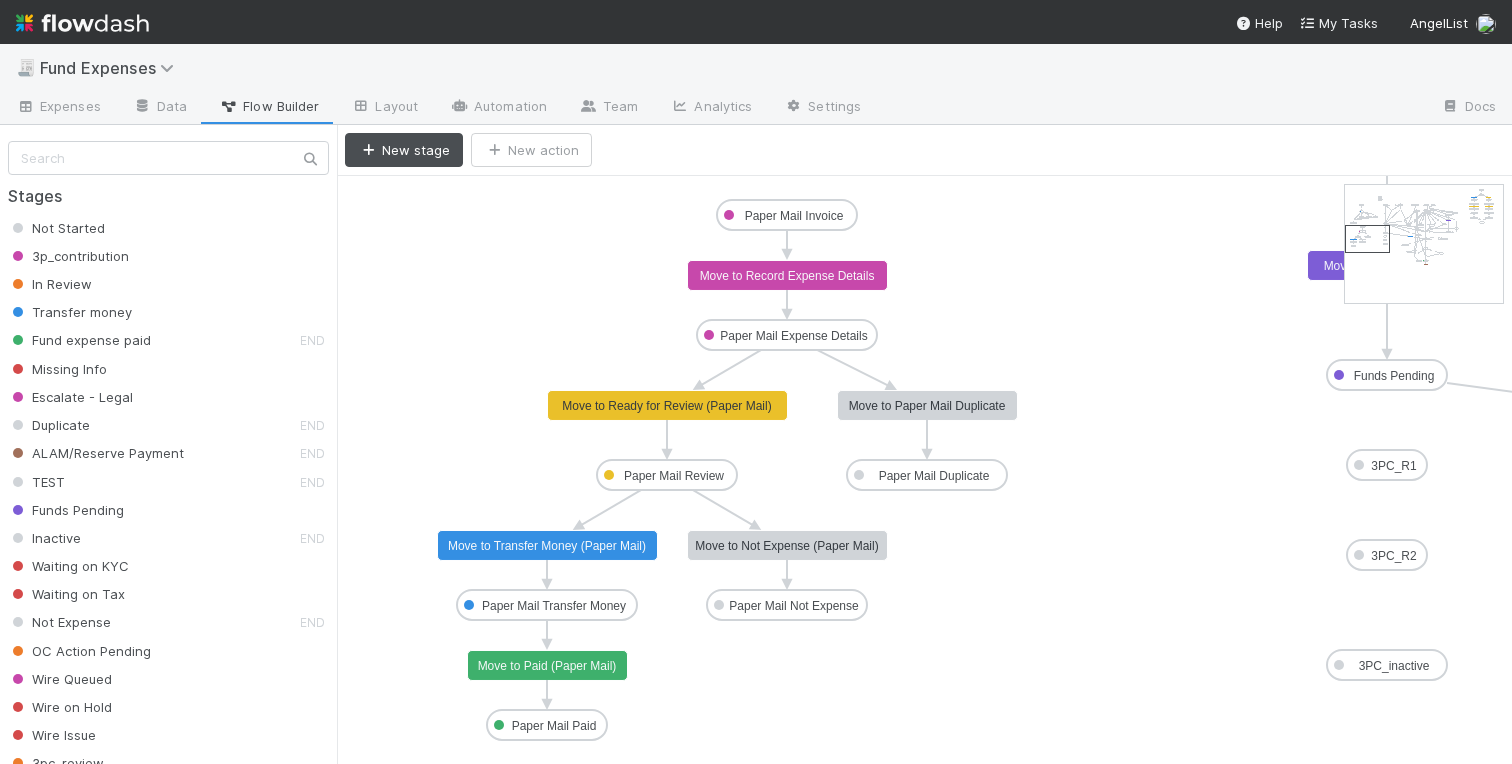 drag, startPoint x: 1357, startPoint y: 198, endPoint x: 1357, endPoint y: 239, distance: 41 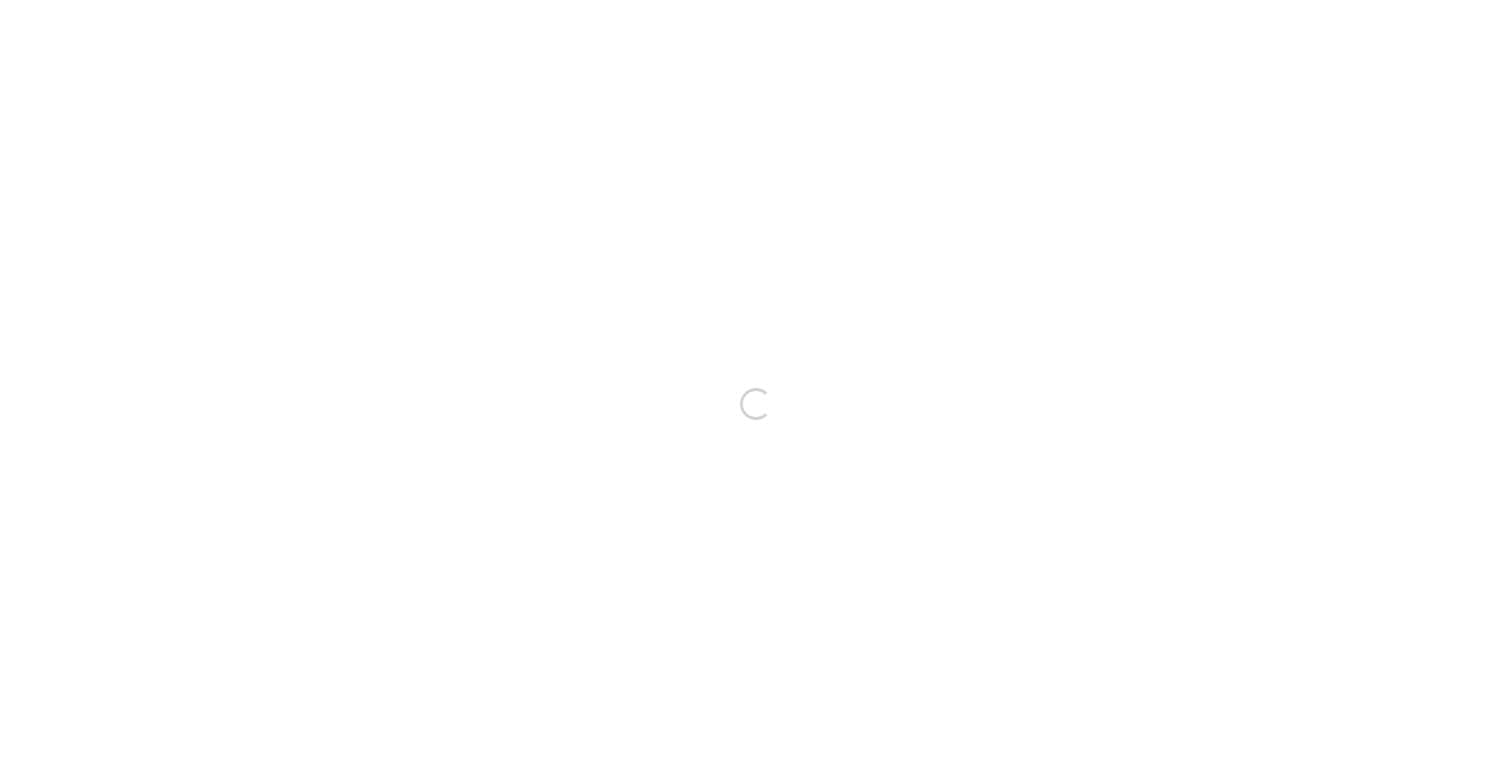 scroll, scrollTop: 0, scrollLeft: 0, axis: both 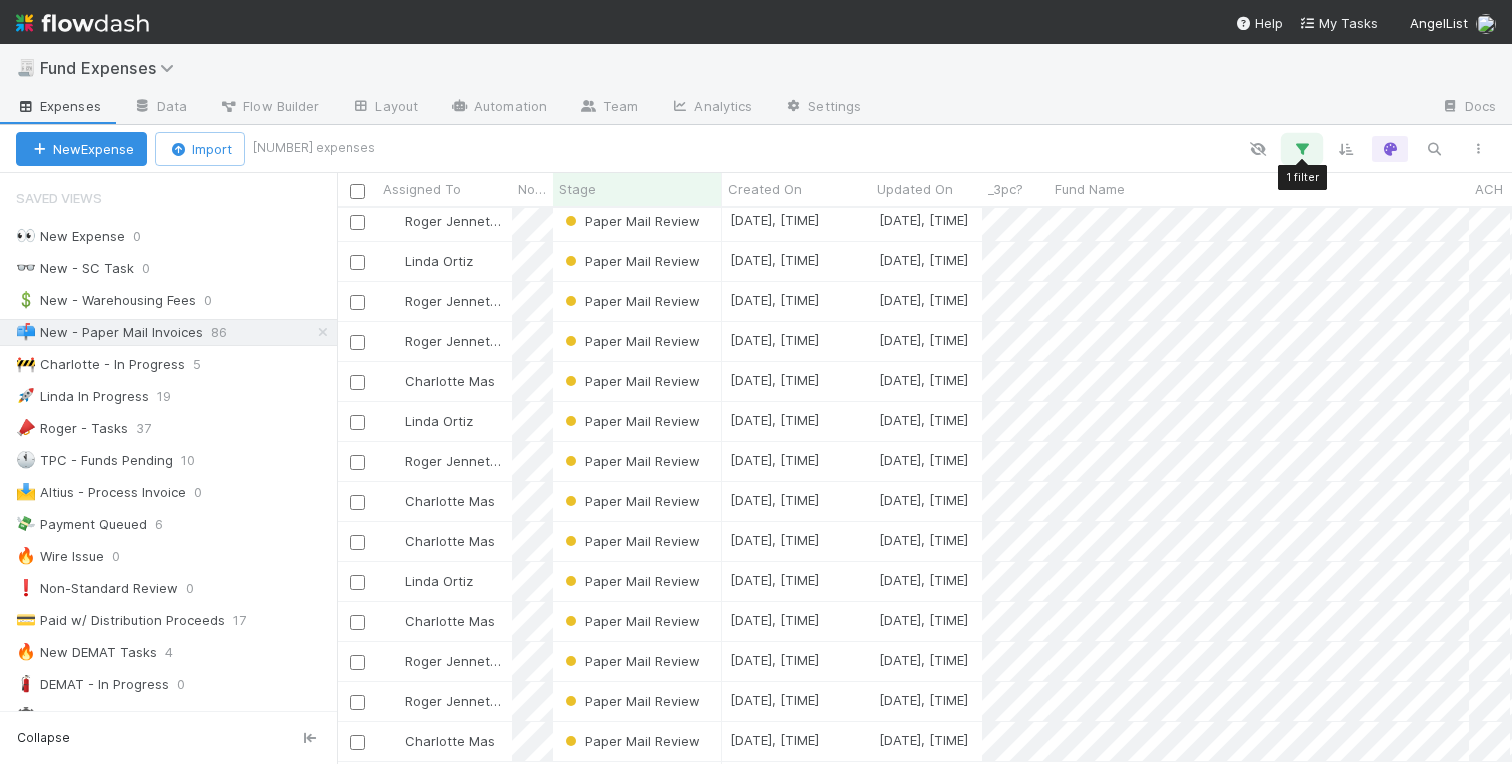 click at bounding box center [1302, 149] 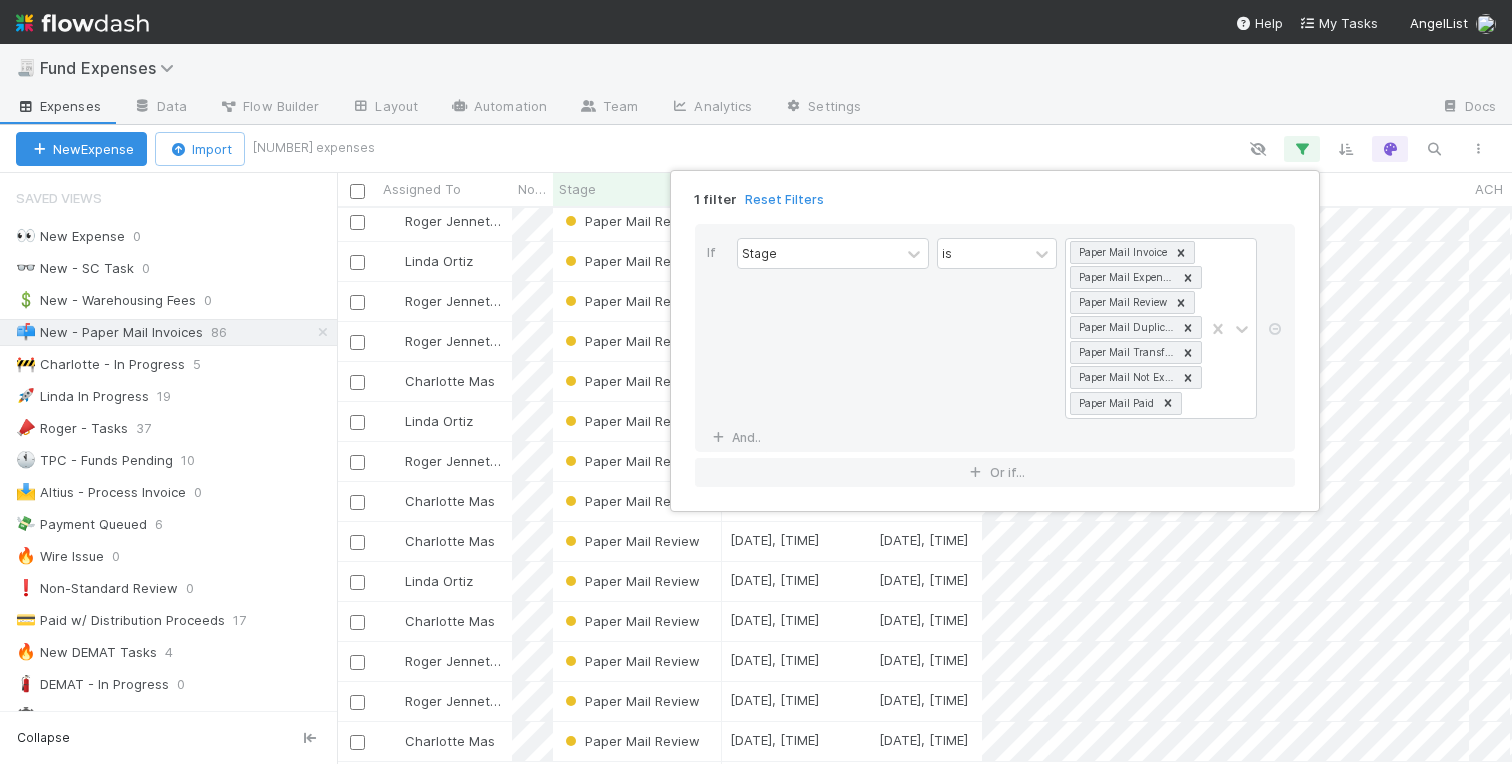 click on "1 filter Reset Filters If Stage is Paper Mail Invoice Paper Mail Expense Details Paper Mail Review Paper Mail Duplicate Paper Mail Transfer Money Paper Mail Not Expense Paper Mail Paid And.. Or if..." at bounding box center (756, 382) 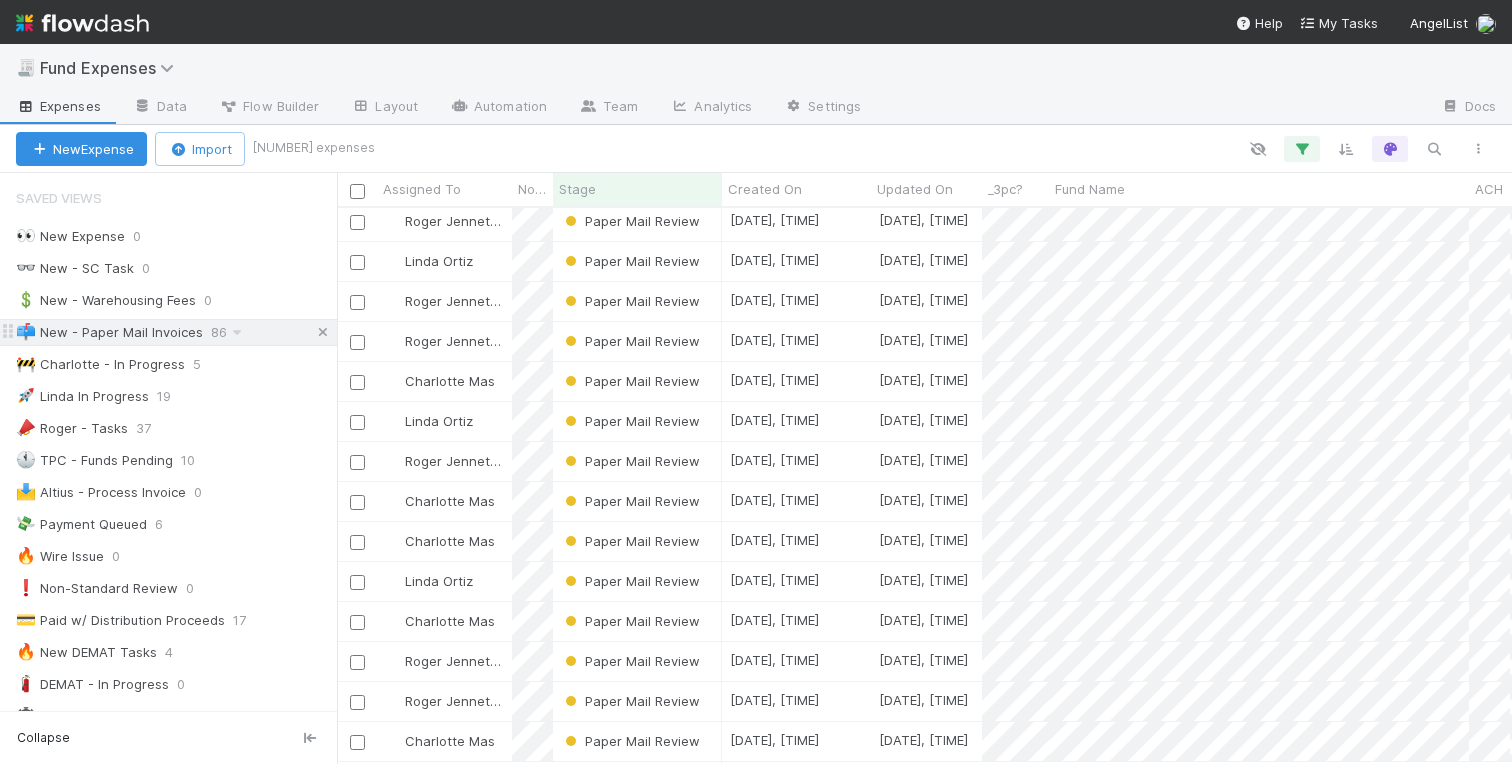 click at bounding box center [323, 332] 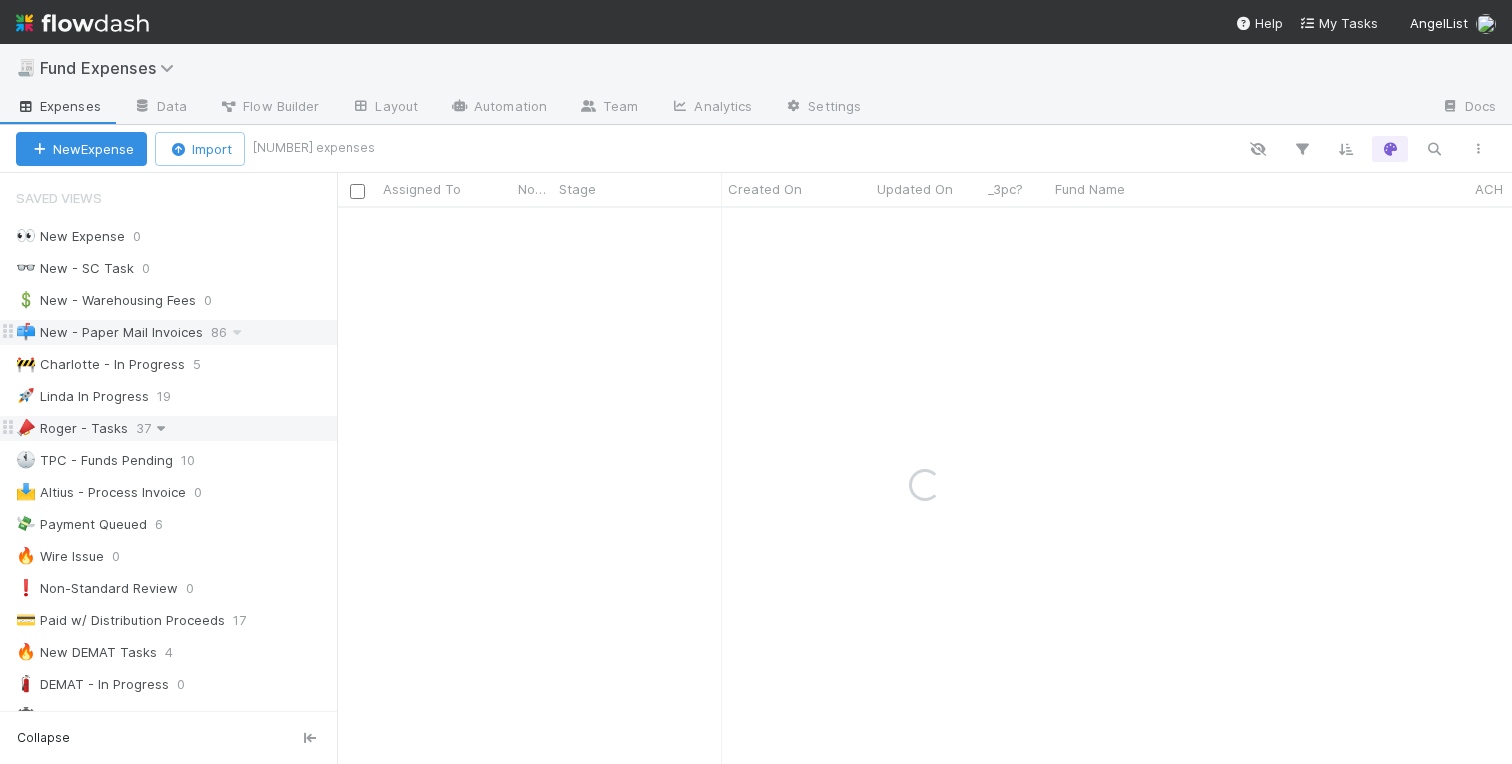 click at bounding box center (161, 428) 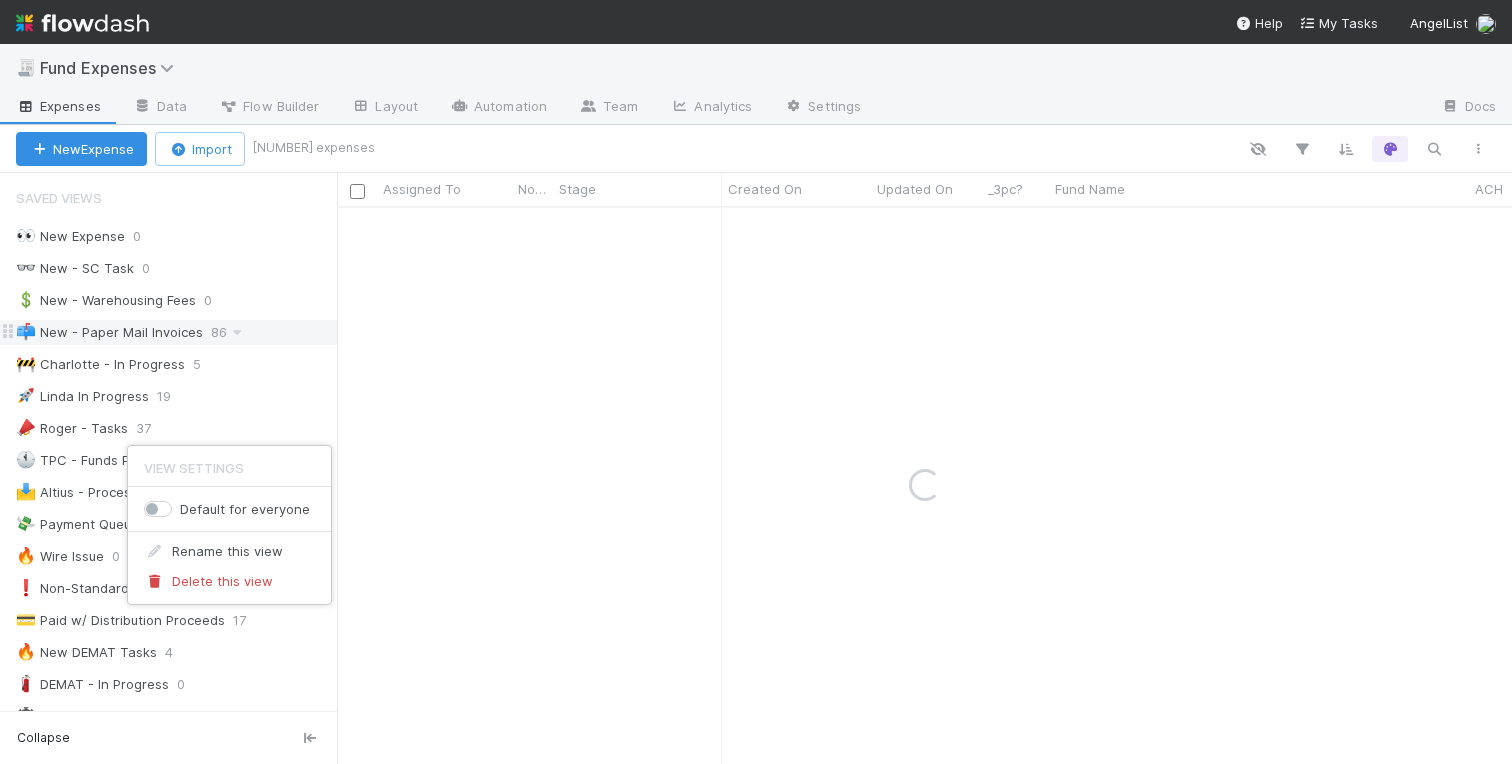 click on "View Settings Default for everyone Rename this view Delete this view" at bounding box center (756, 382) 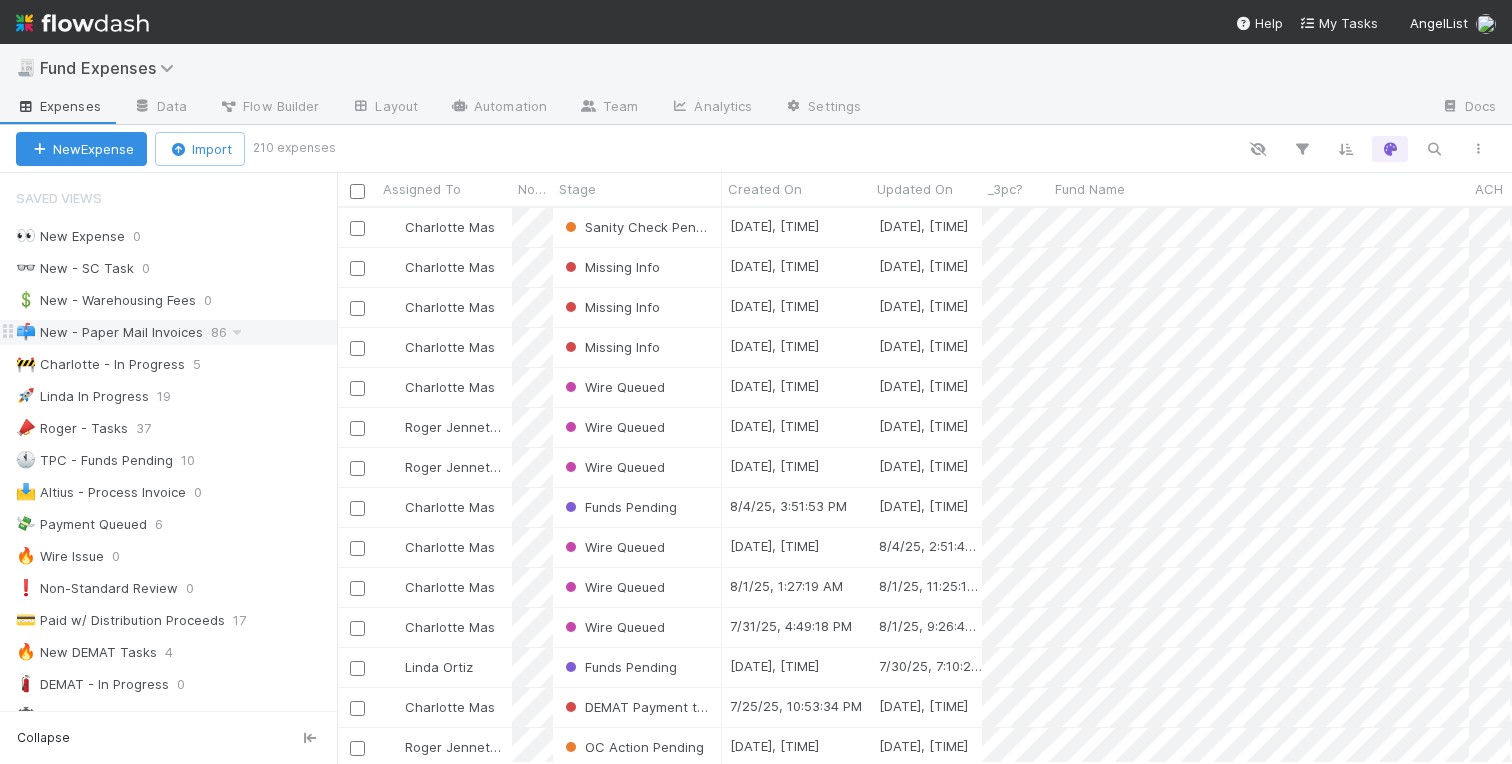 scroll, scrollTop: 0, scrollLeft: 1, axis: horizontal 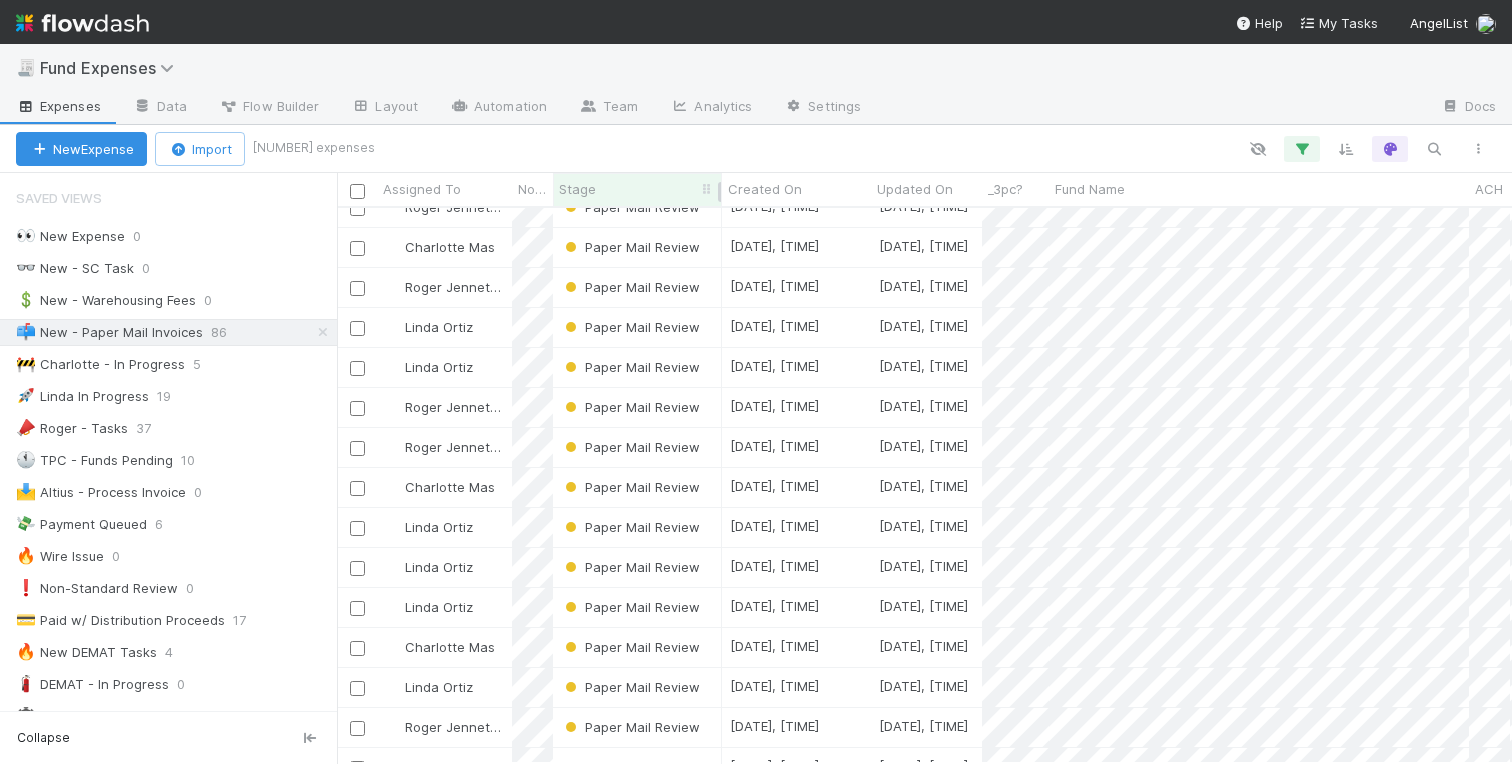 click on "Stage" at bounding box center (577, 189) 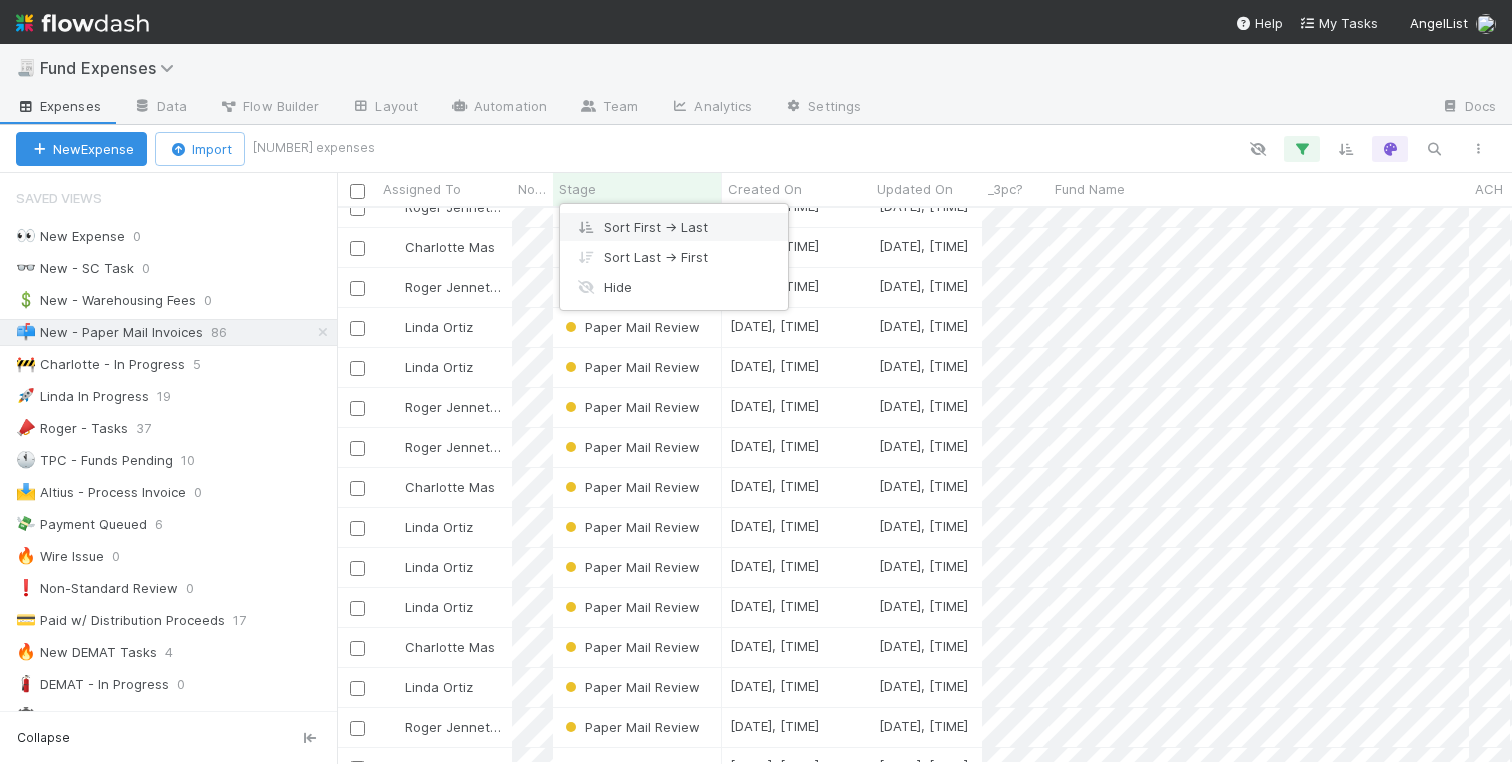 click on "Sort First → Last" at bounding box center (674, 227) 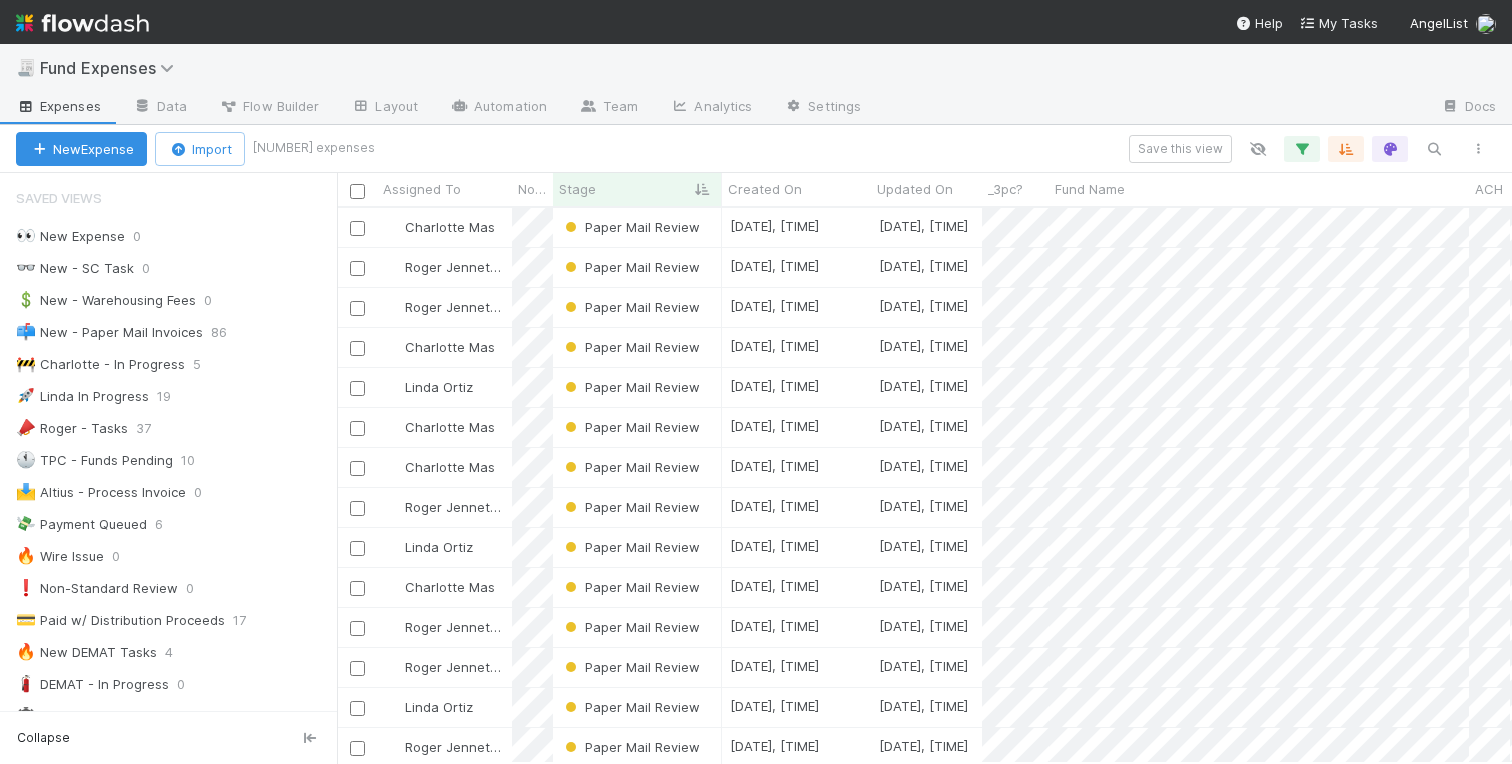 scroll, scrollTop: 0, scrollLeft: 1, axis: horizontal 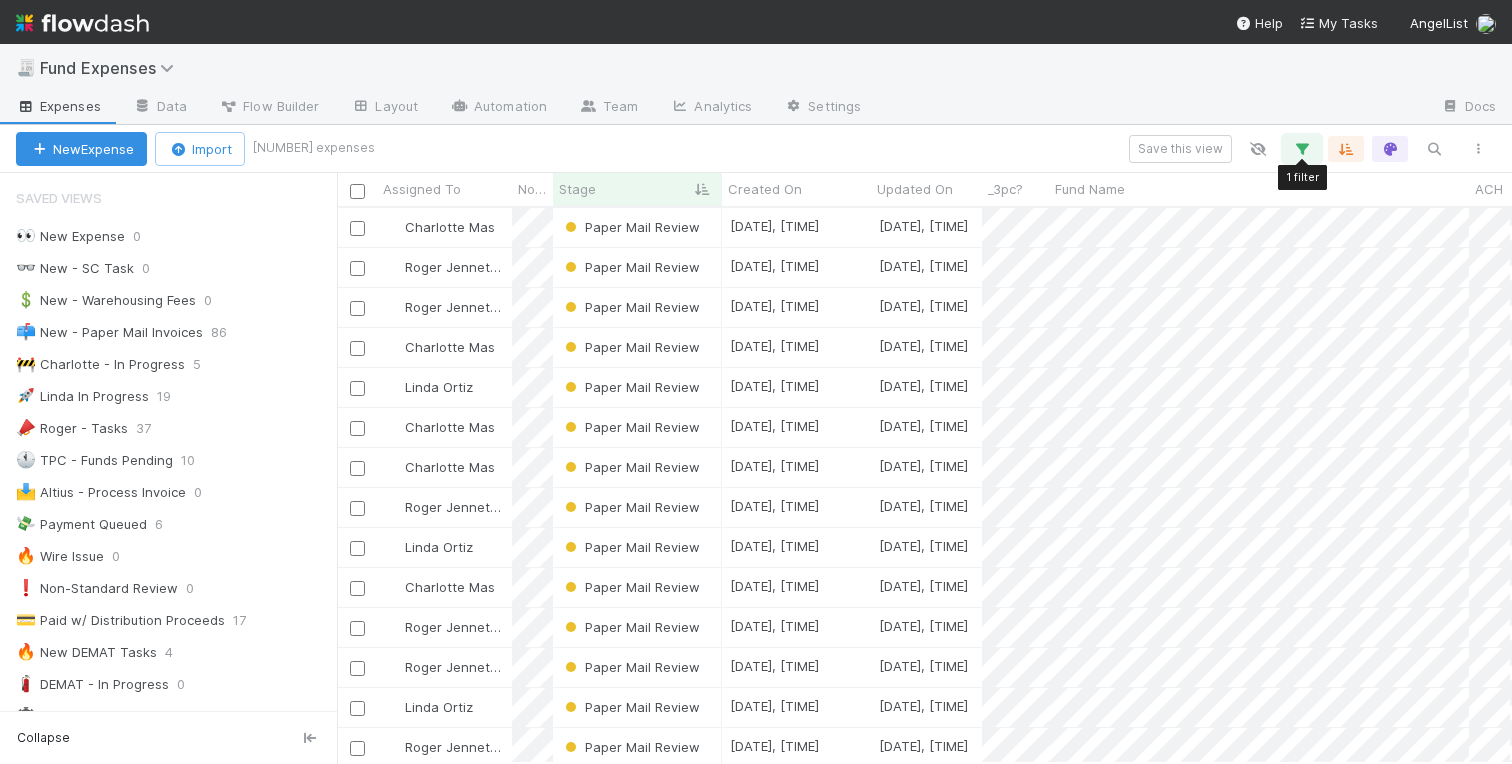 click at bounding box center (1302, 149) 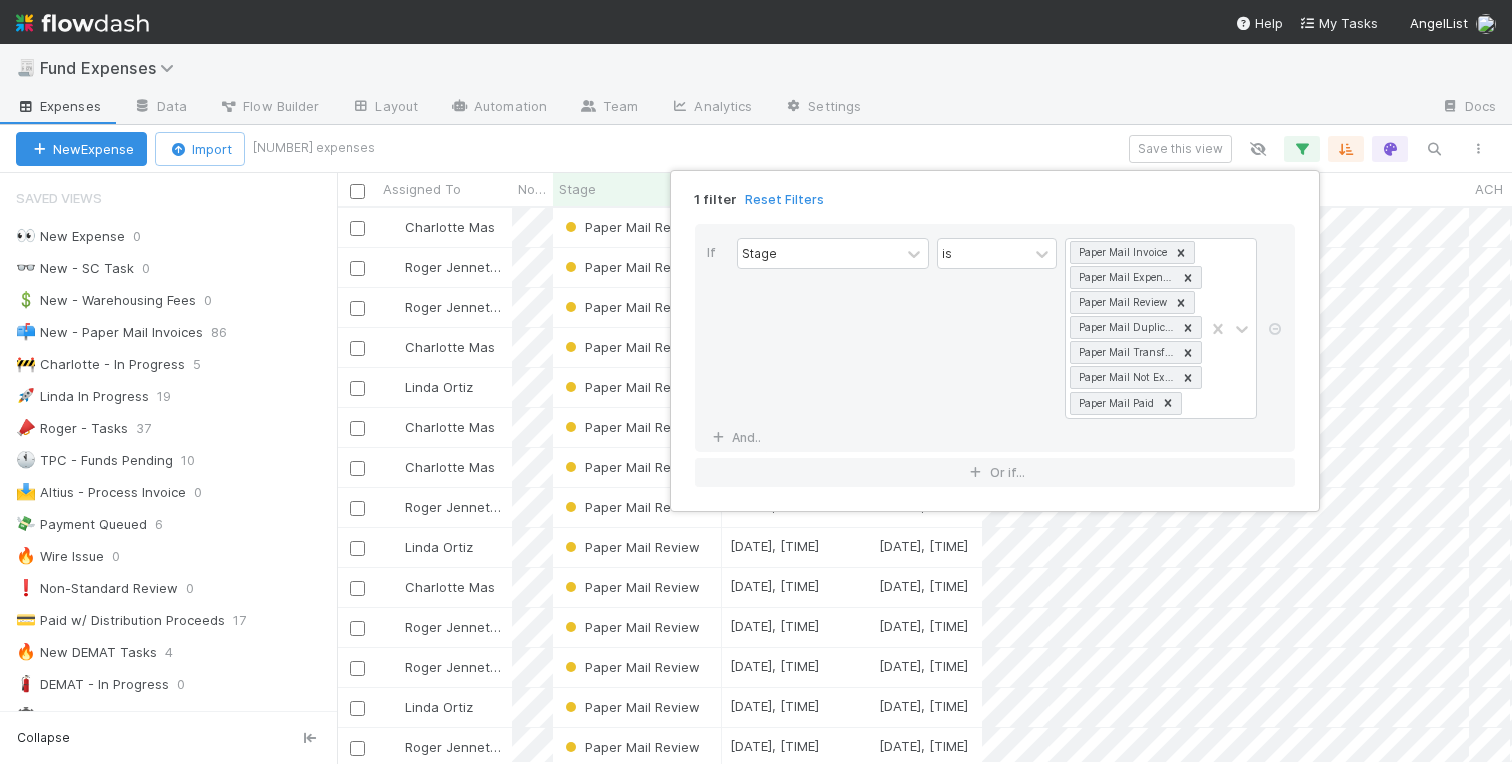 click on "1 filter Reset Filters If Stage is Paper Mail Invoice Paper Mail Expense Details Paper Mail Review Paper Mail Duplicate Paper Mail Transfer Money Paper Mail Not Expense Paper Mail Paid And.. Or if..." at bounding box center (756, 382) 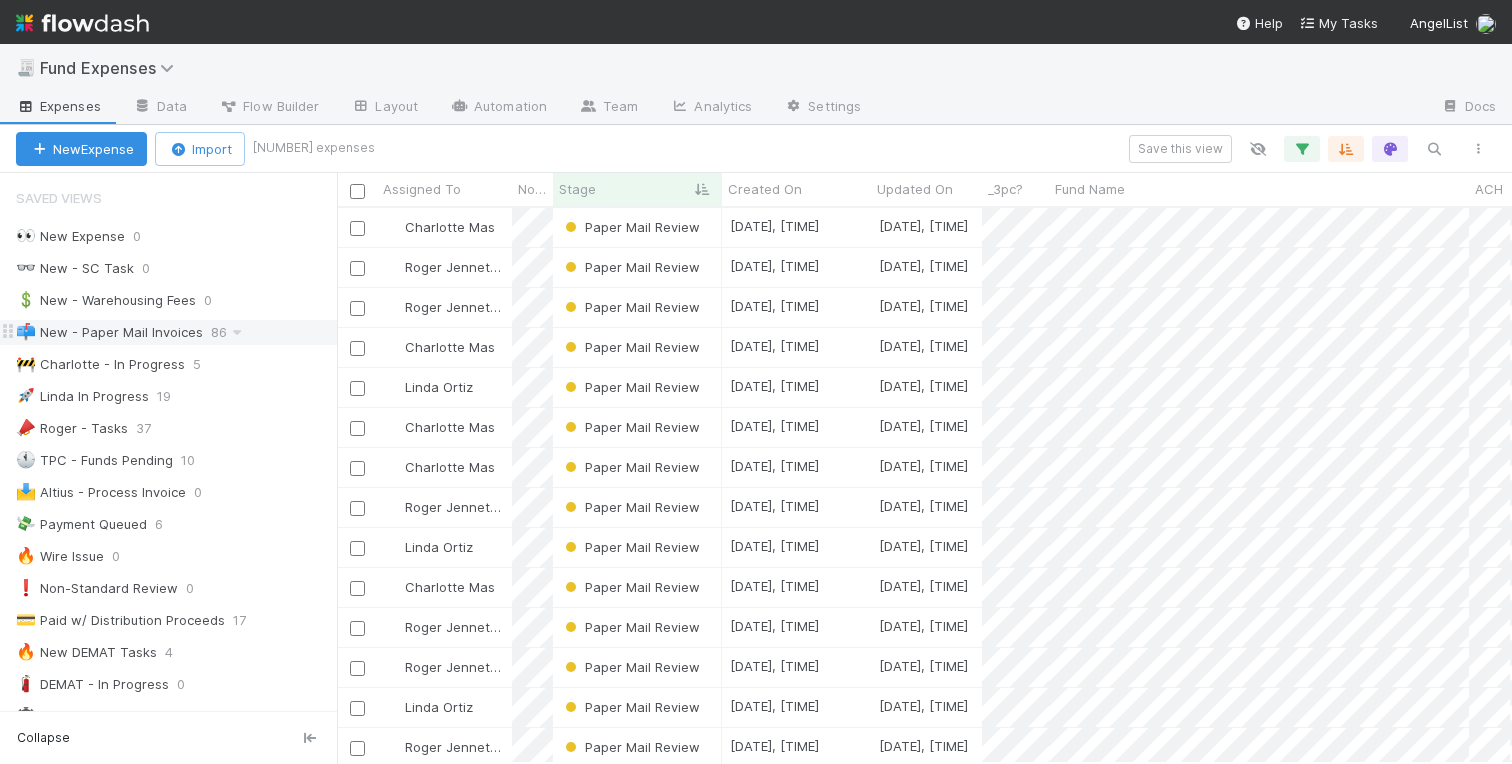 click on "📫 New - Paper Mail Invoices" at bounding box center [109, 332] 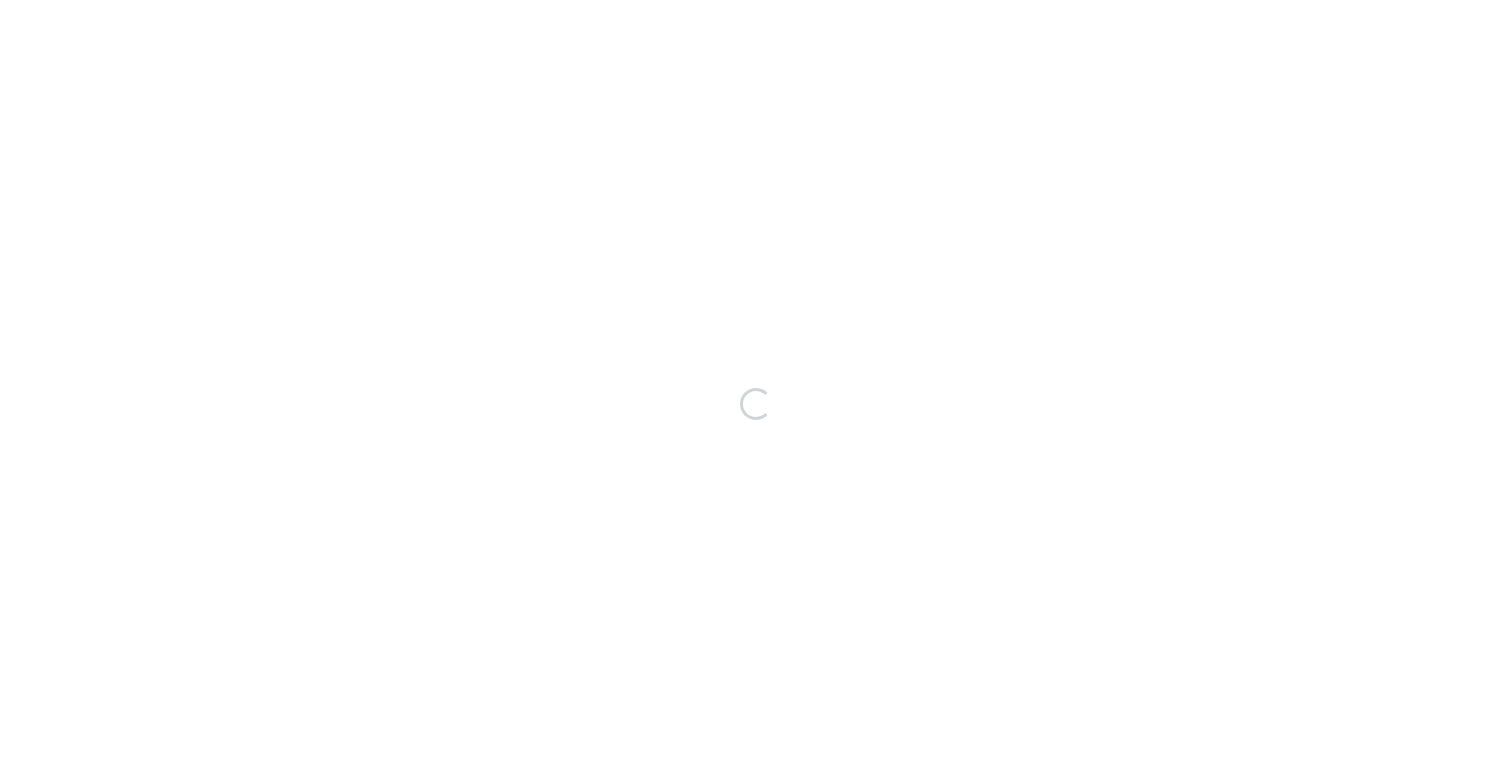 scroll, scrollTop: 0, scrollLeft: 0, axis: both 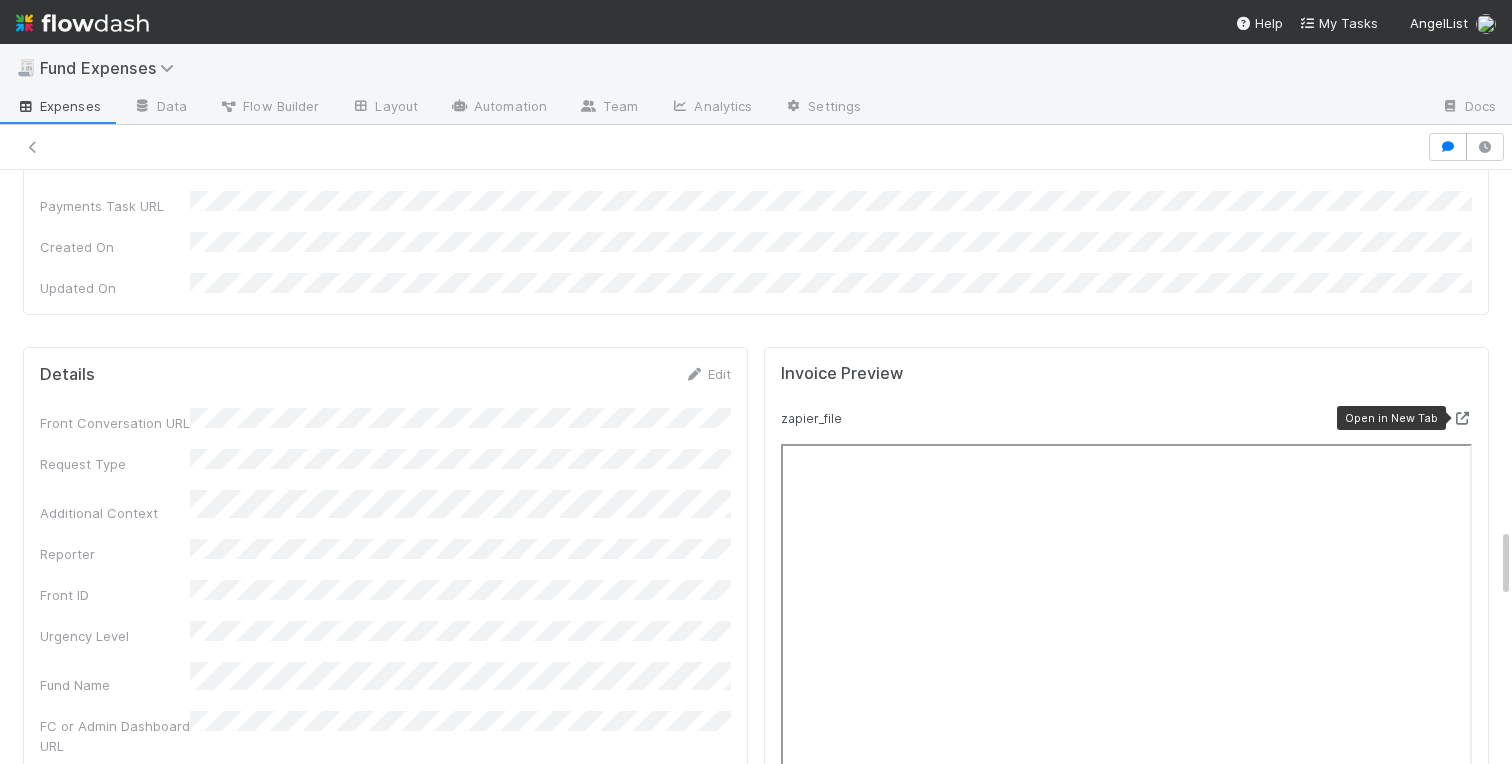 click at bounding box center [1462, 418] 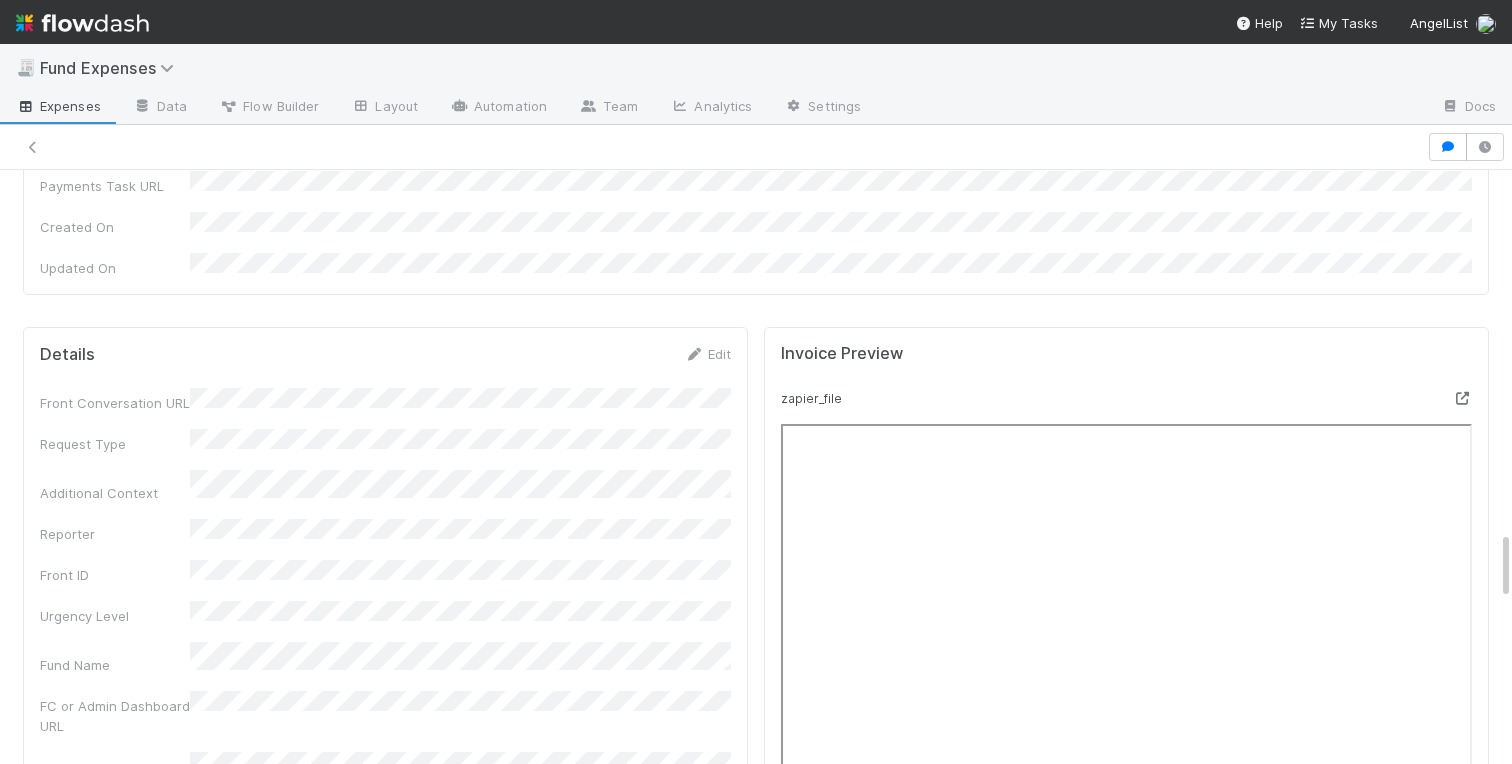 scroll, scrollTop: 3099, scrollLeft: 0, axis: vertical 